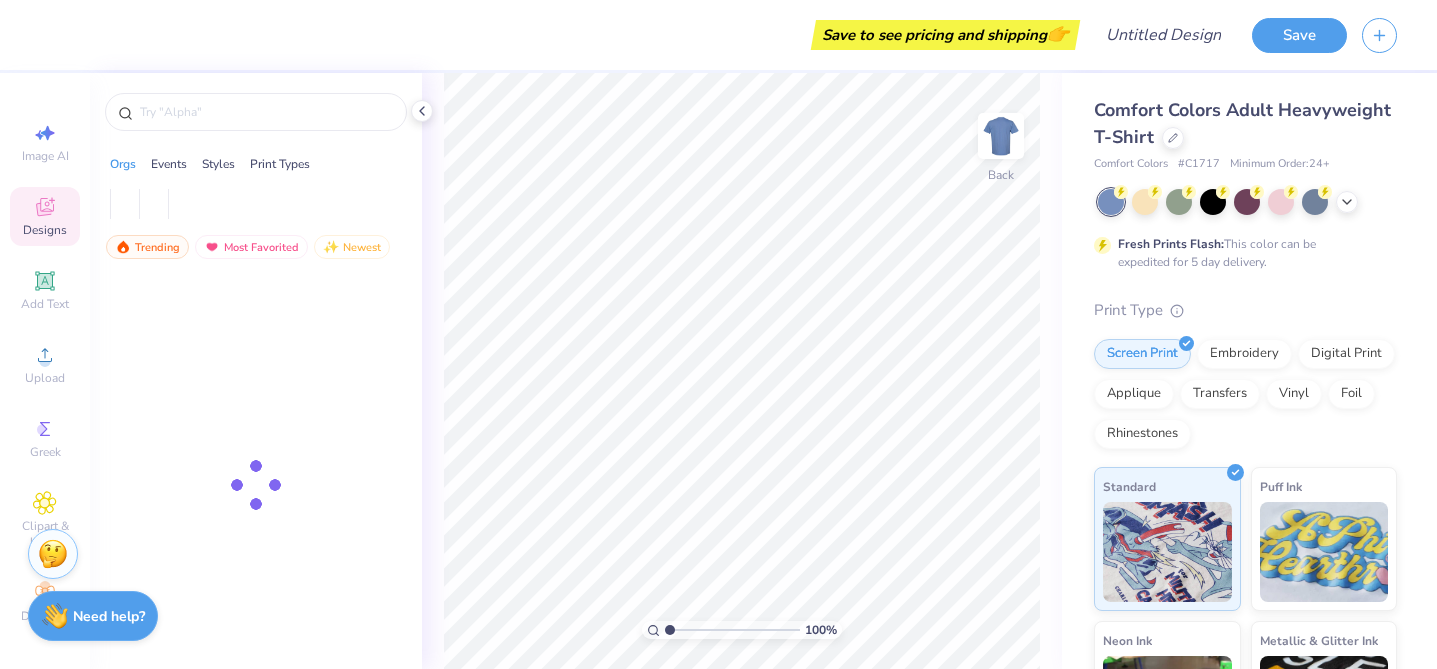 scroll, scrollTop: 0, scrollLeft: 0, axis: both 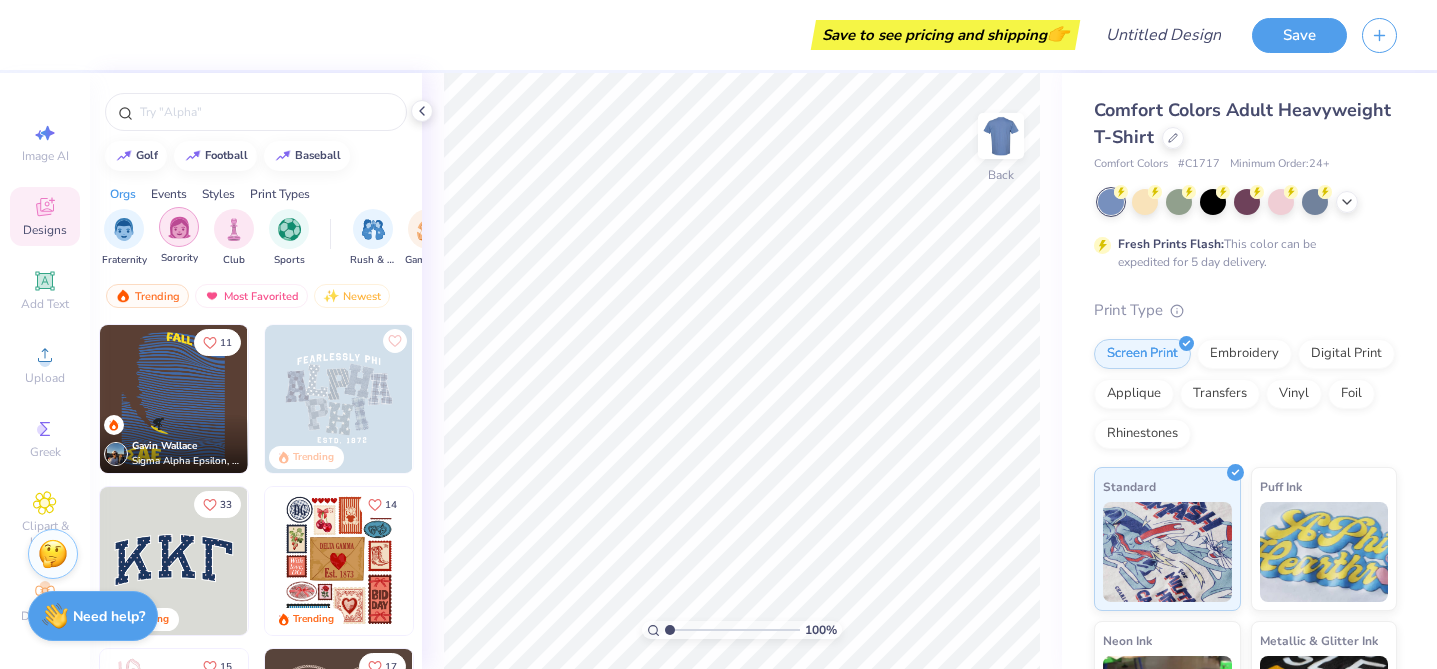 click at bounding box center [179, 227] 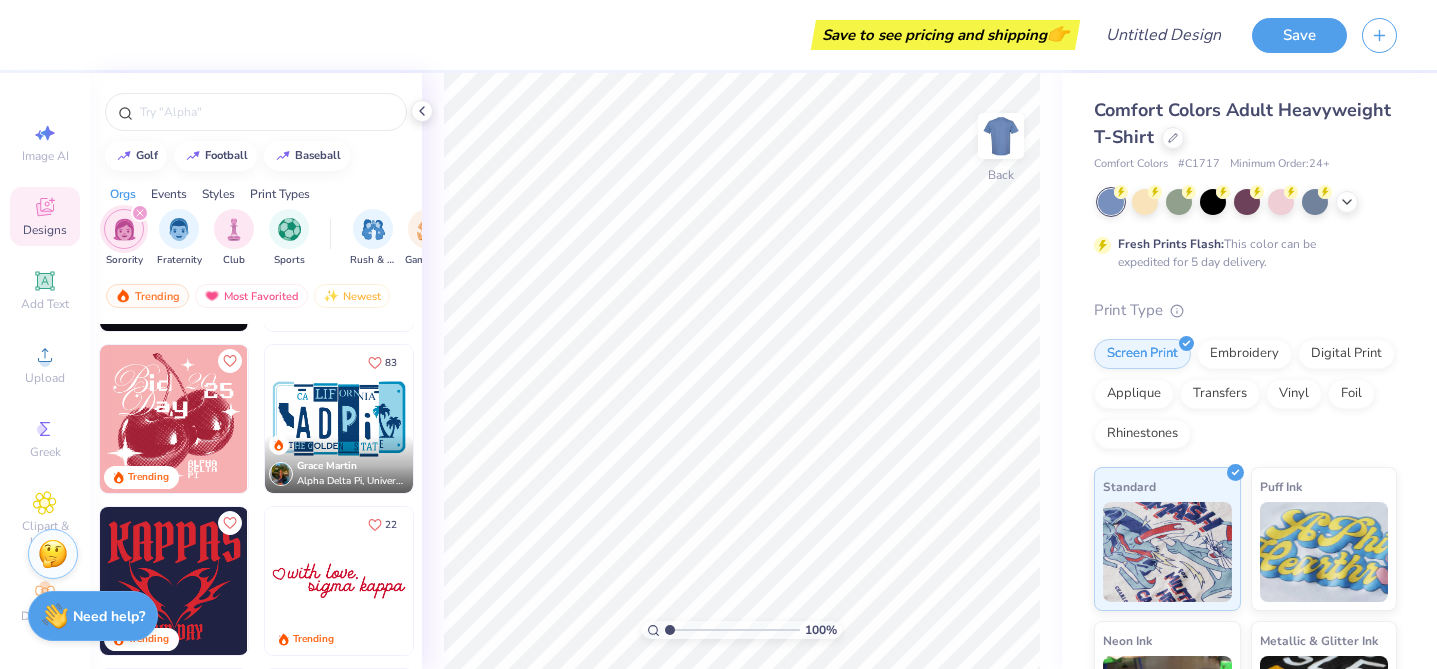 scroll, scrollTop: 1594, scrollLeft: 0, axis: vertical 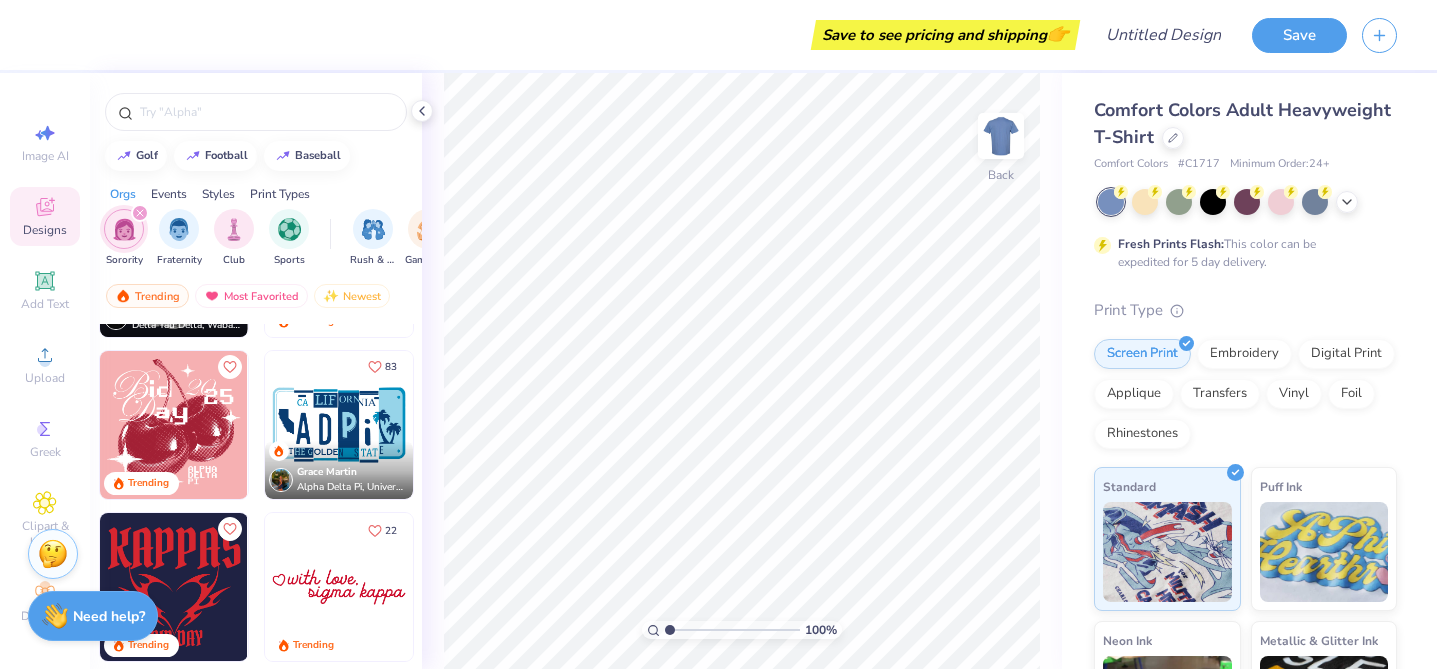 click 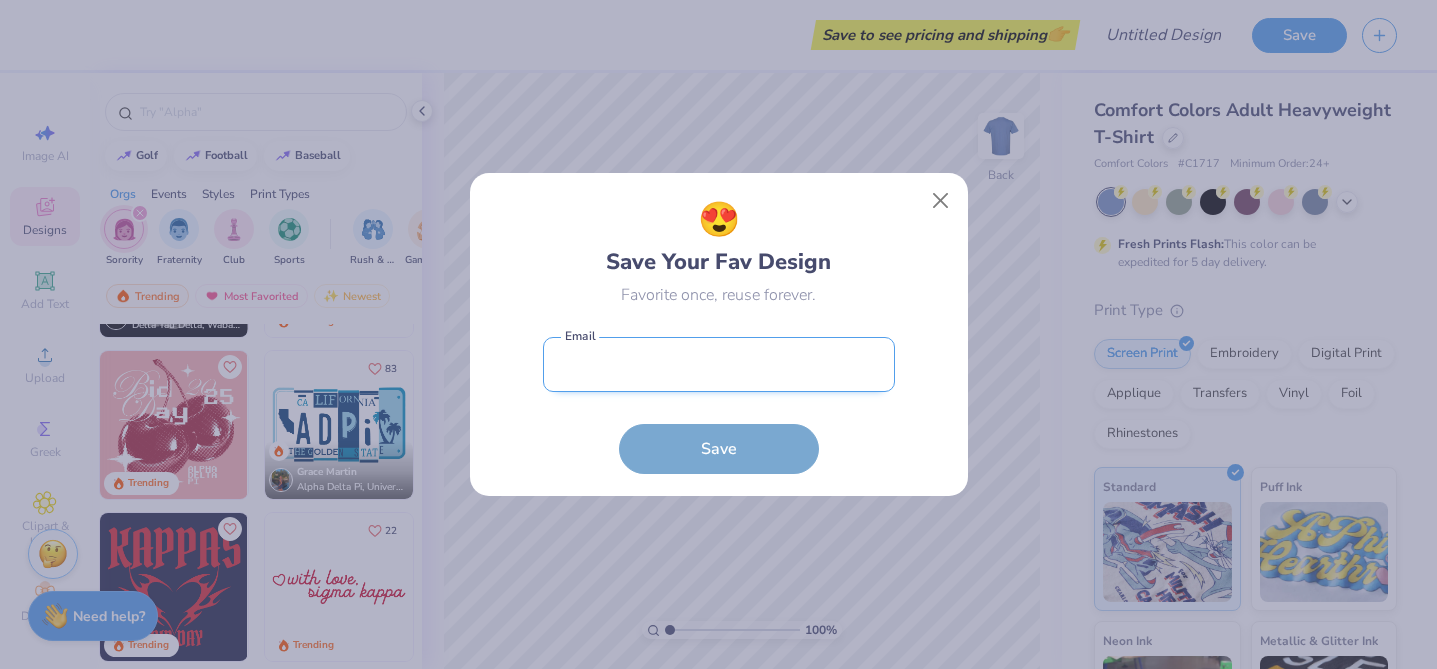 click at bounding box center (719, 364) 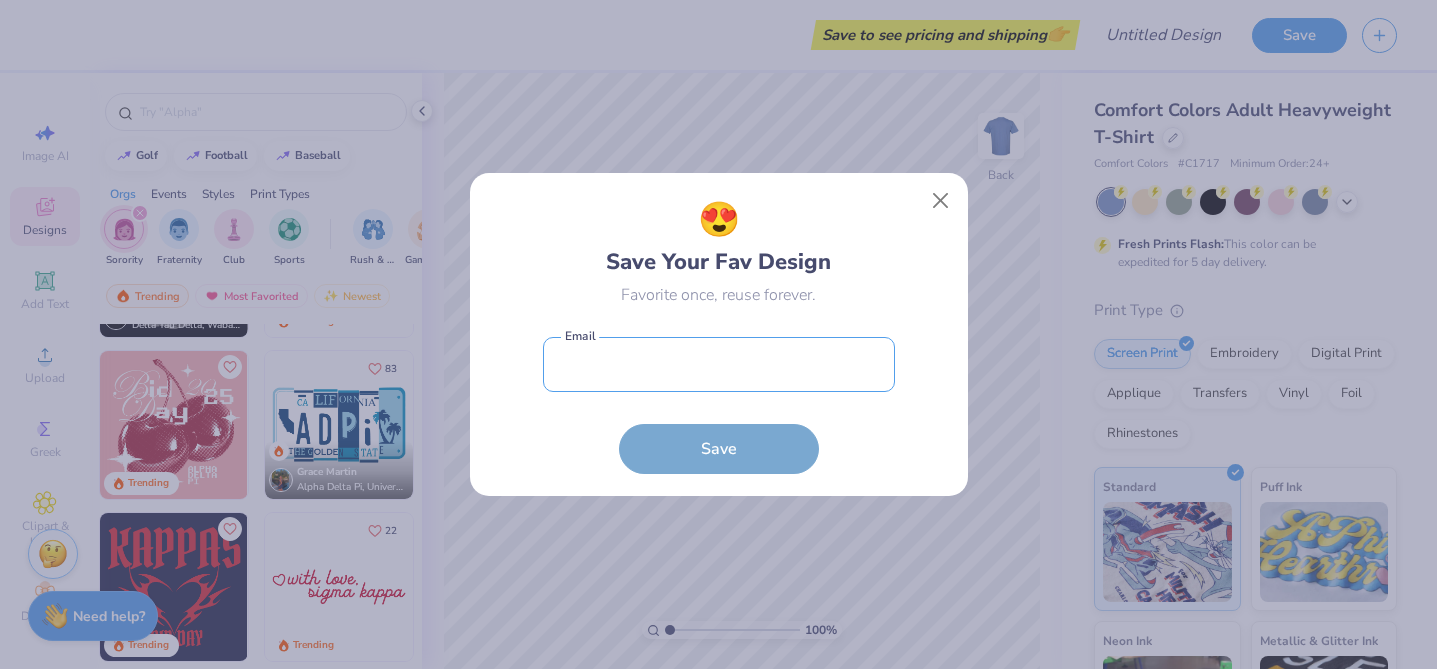 type on "[EMAIL]" 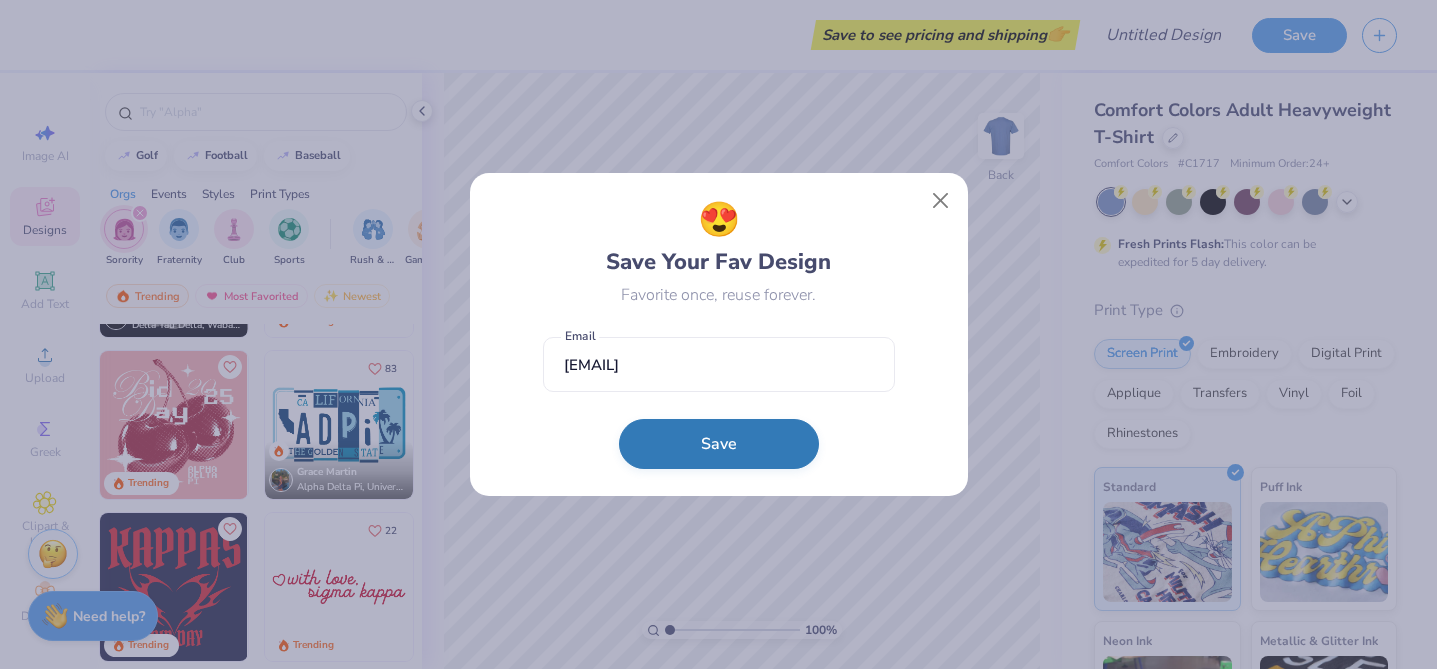 click on "Save" at bounding box center [719, 444] 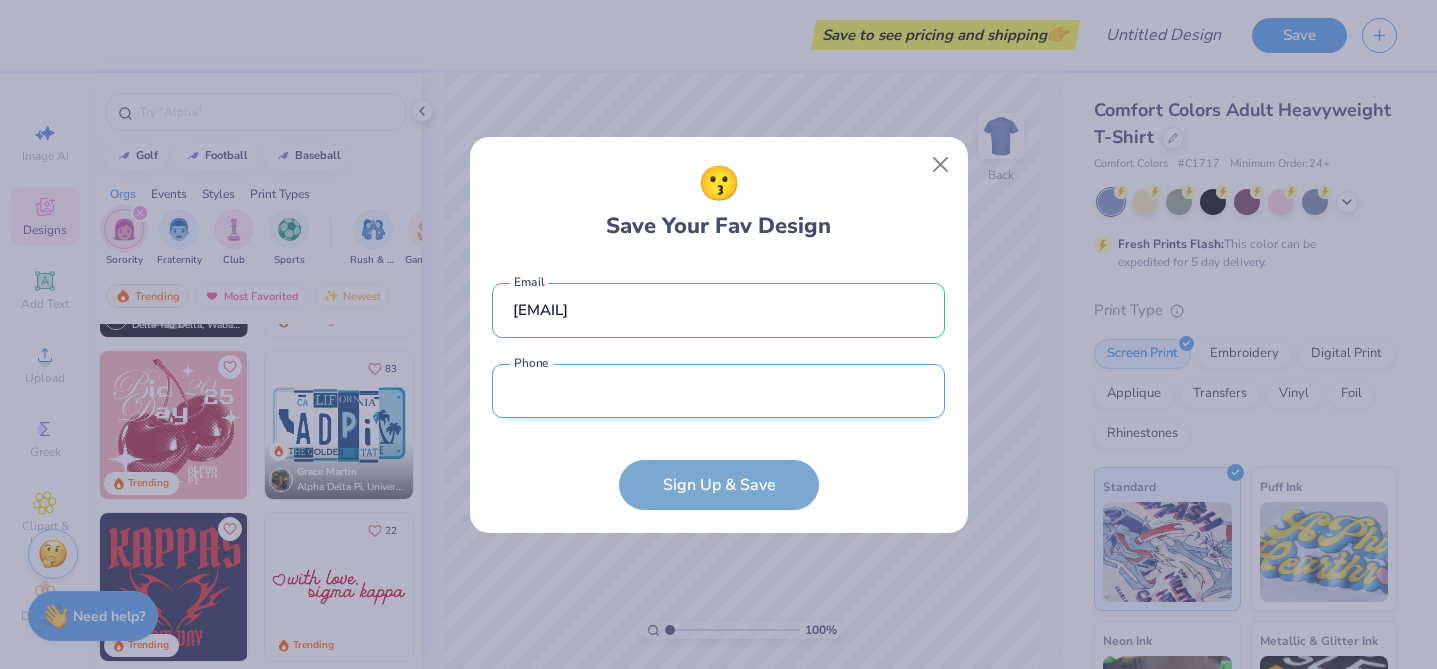 click at bounding box center [718, 391] 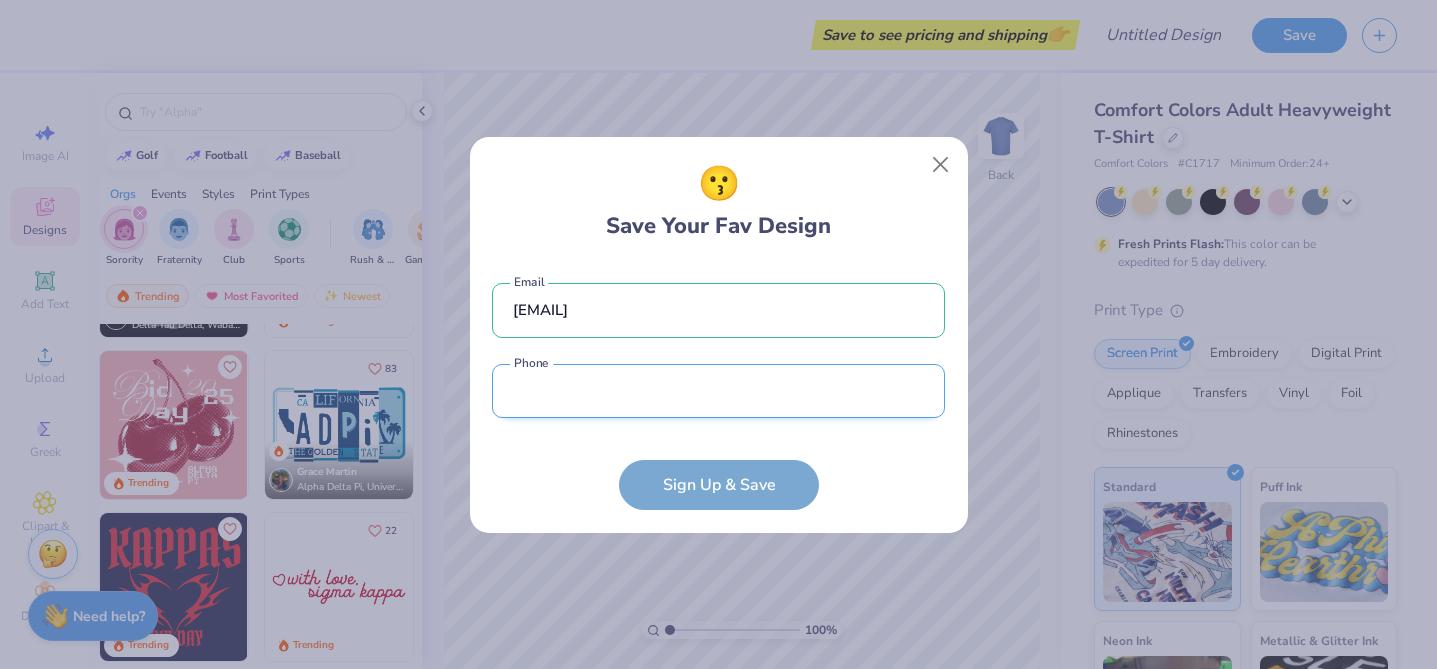 type on "[PHONE]" 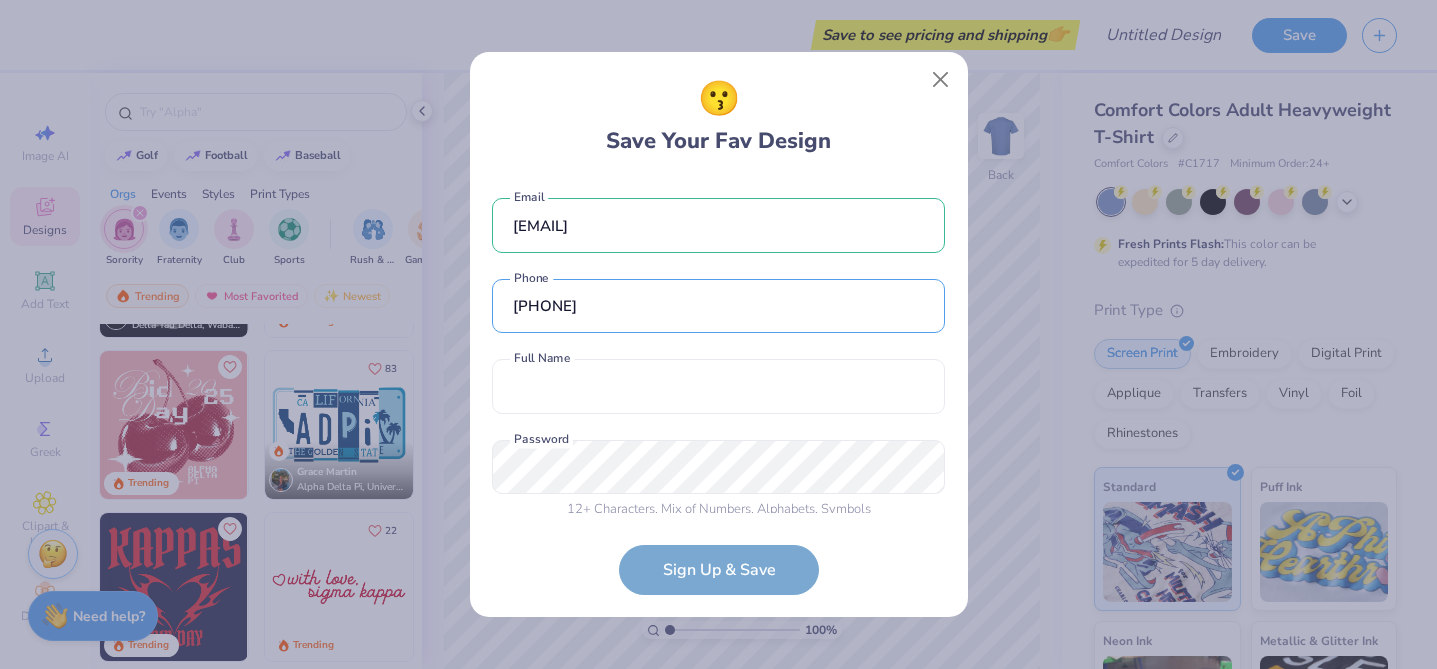 scroll, scrollTop: 17, scrollLeft: 0, axis: vertical 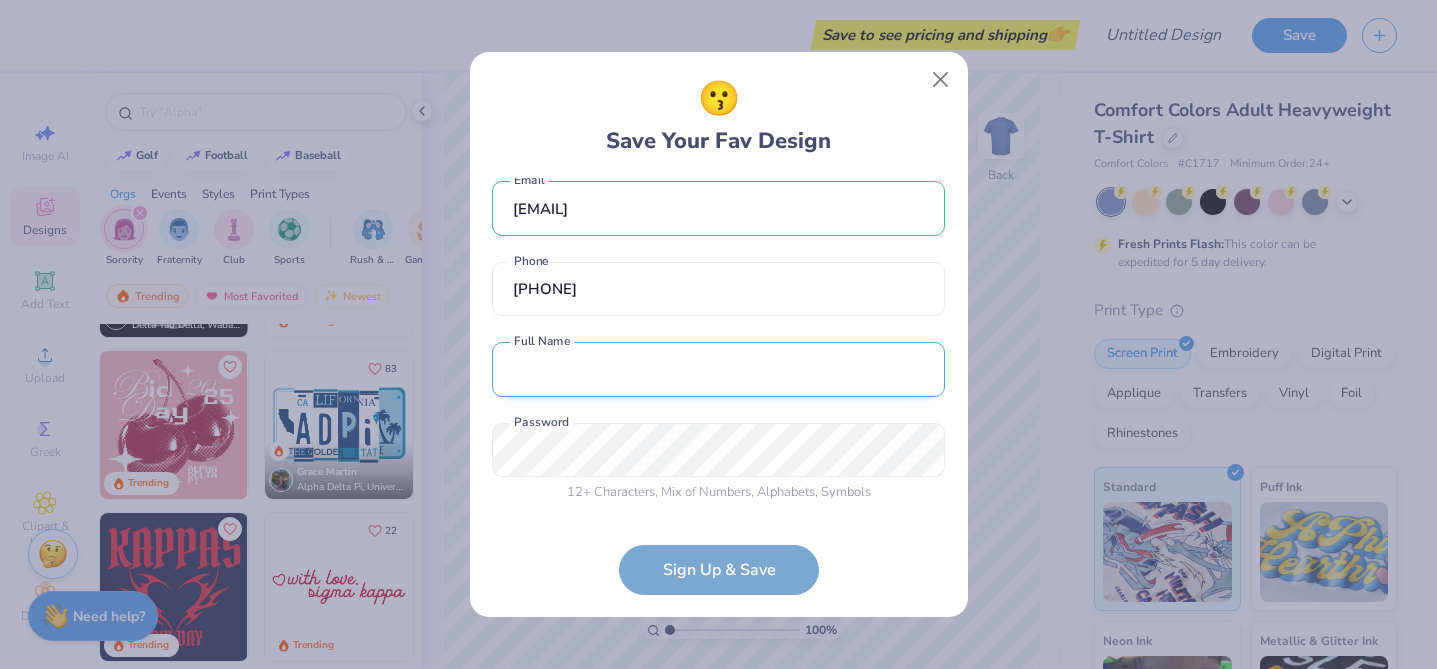 click at bounding box center [718, 369] 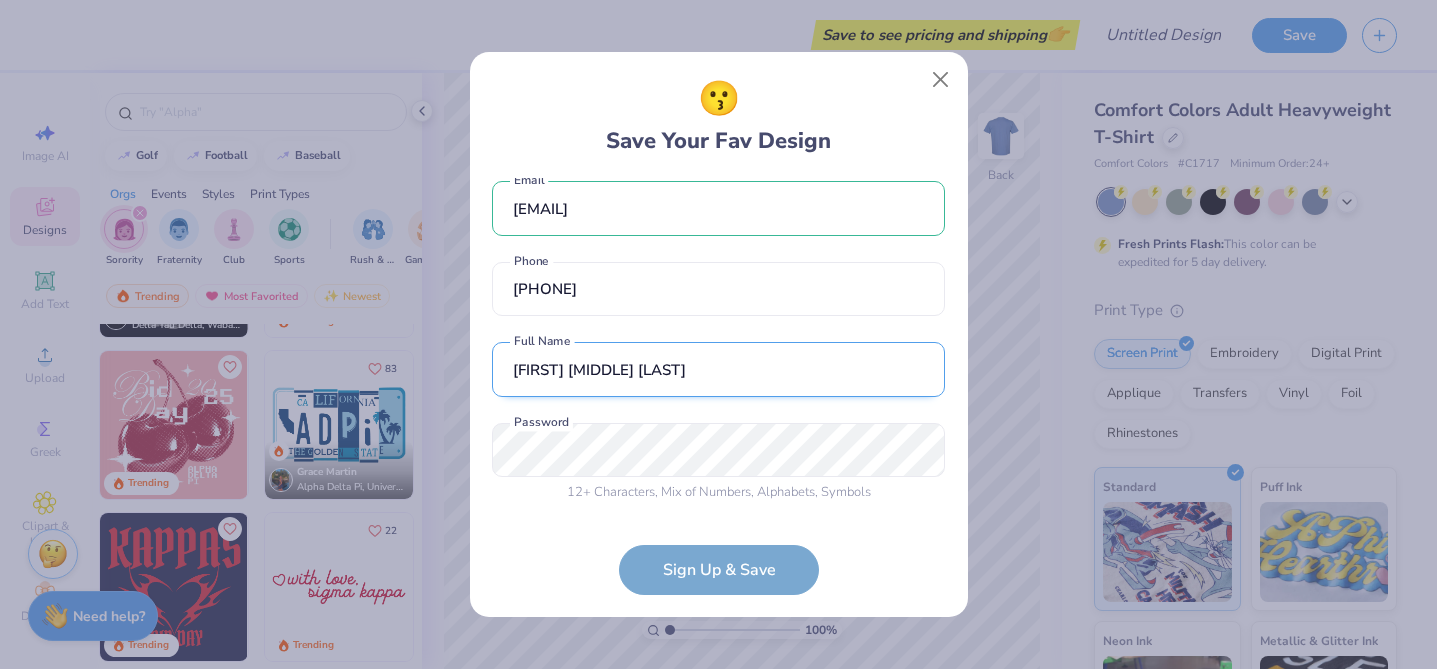 click on "[FIRST] [MIDDLE] [LAST]" at bounding box center [718, 369] 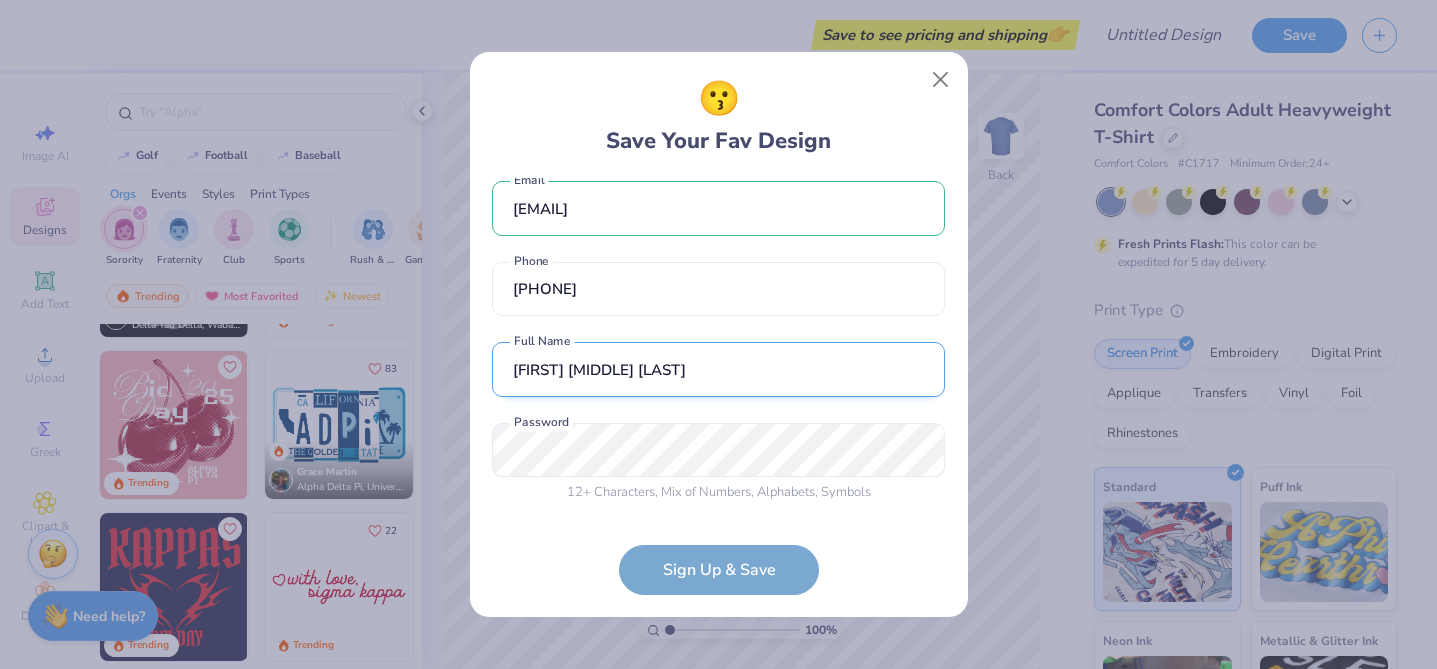 click on "[FIRST] [MIDDLE] [LAST]" at bounding box center [718, 369] 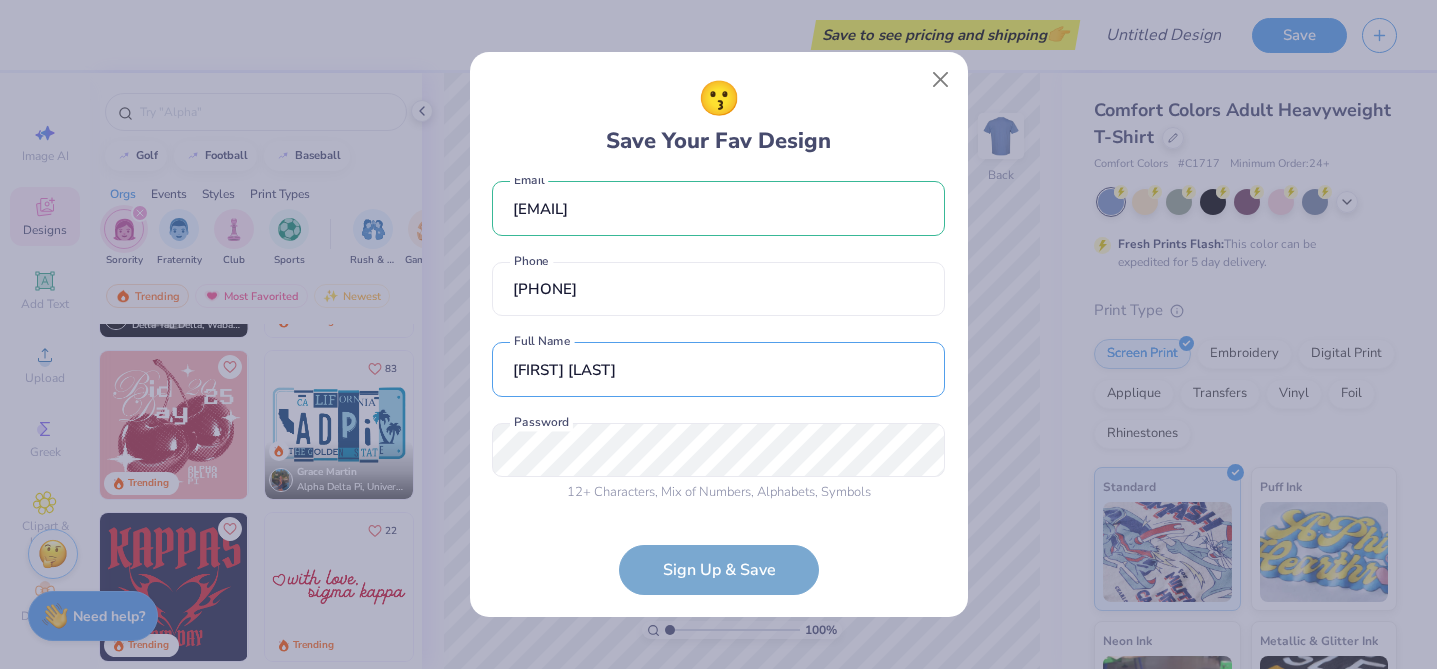 type on "[FIRST] [LAST]" 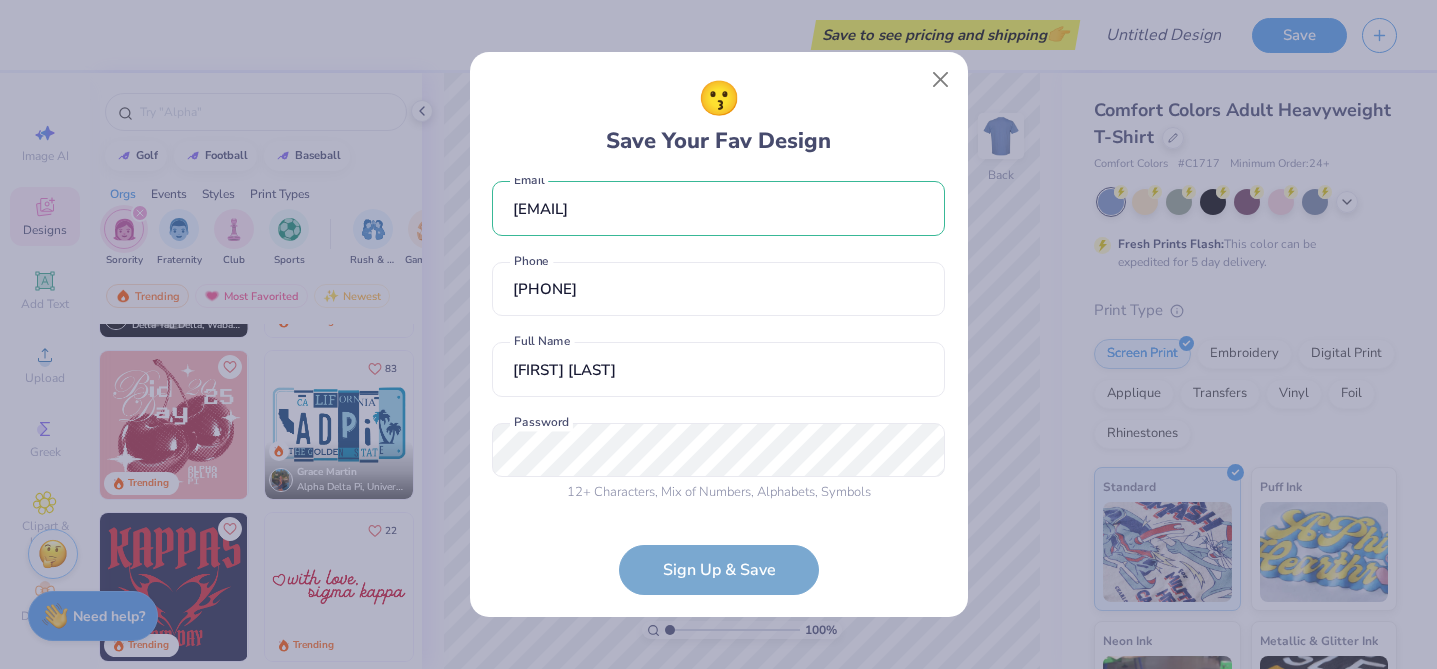 click on "12 + Characters" at bounding box center [611, 492] 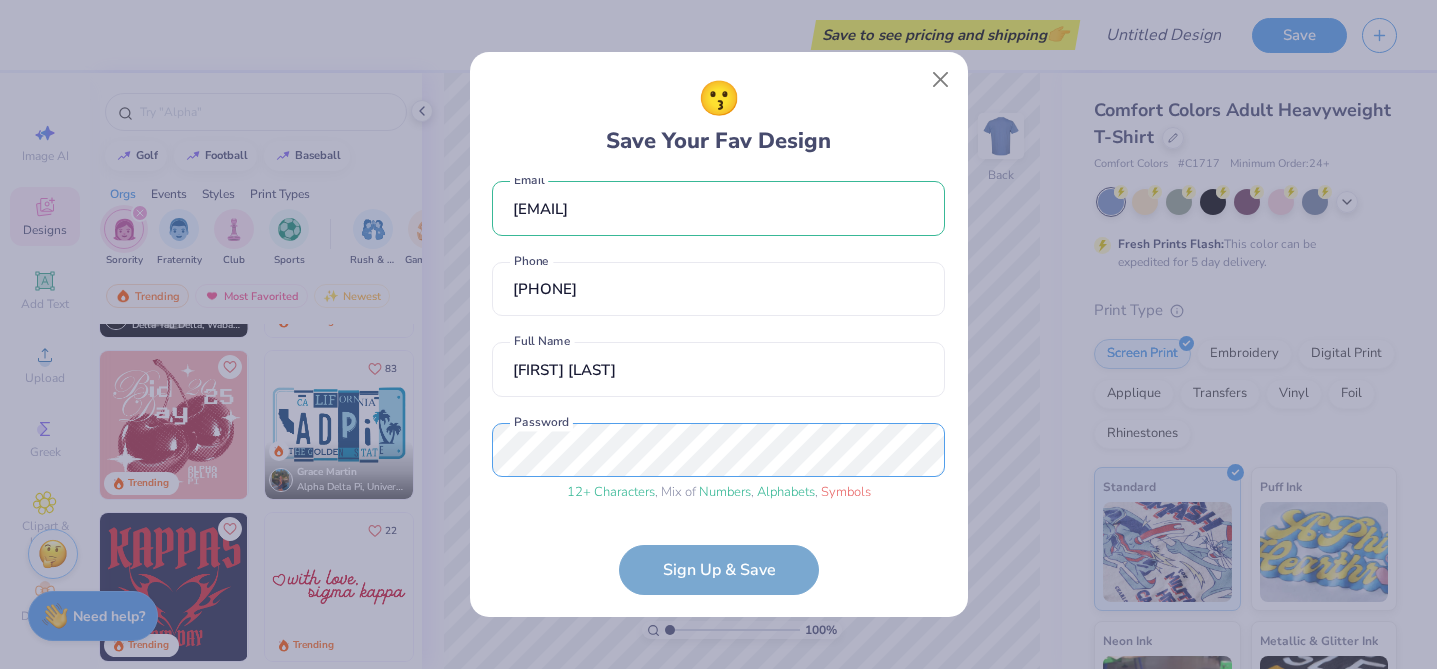 scroll, scrollTop: 93, scrollLeft: 0, axis: vertical 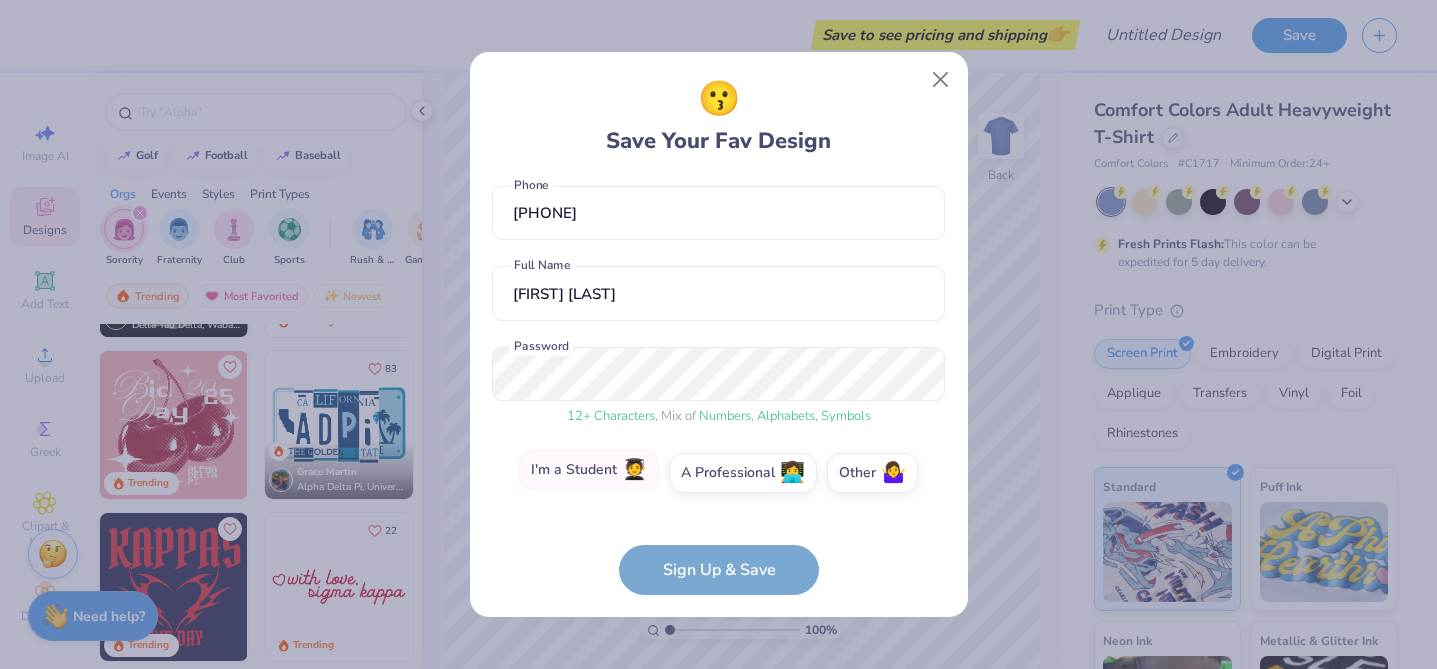 click on "I'm a Student 🧑‍🎓" at bounding box center (589, 470) 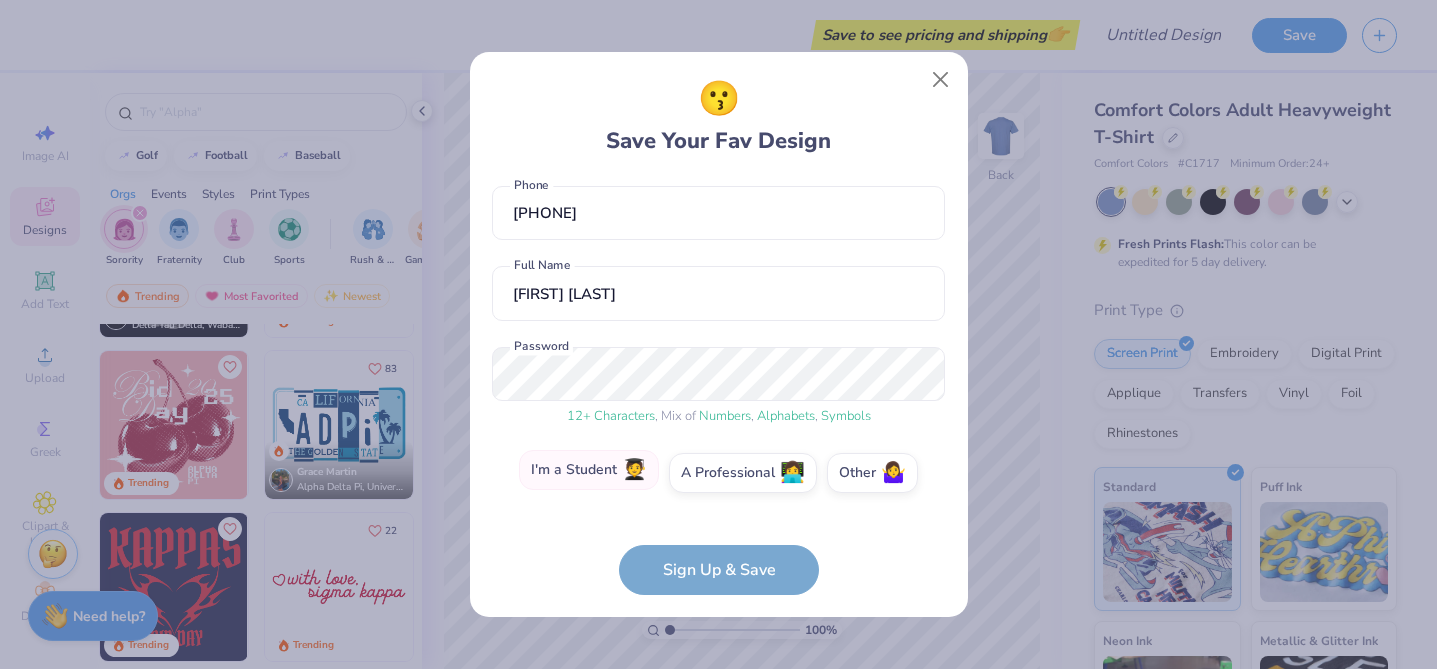 click on "I'm a Student 🧑‍🎓" at bounding box center (718, 570) 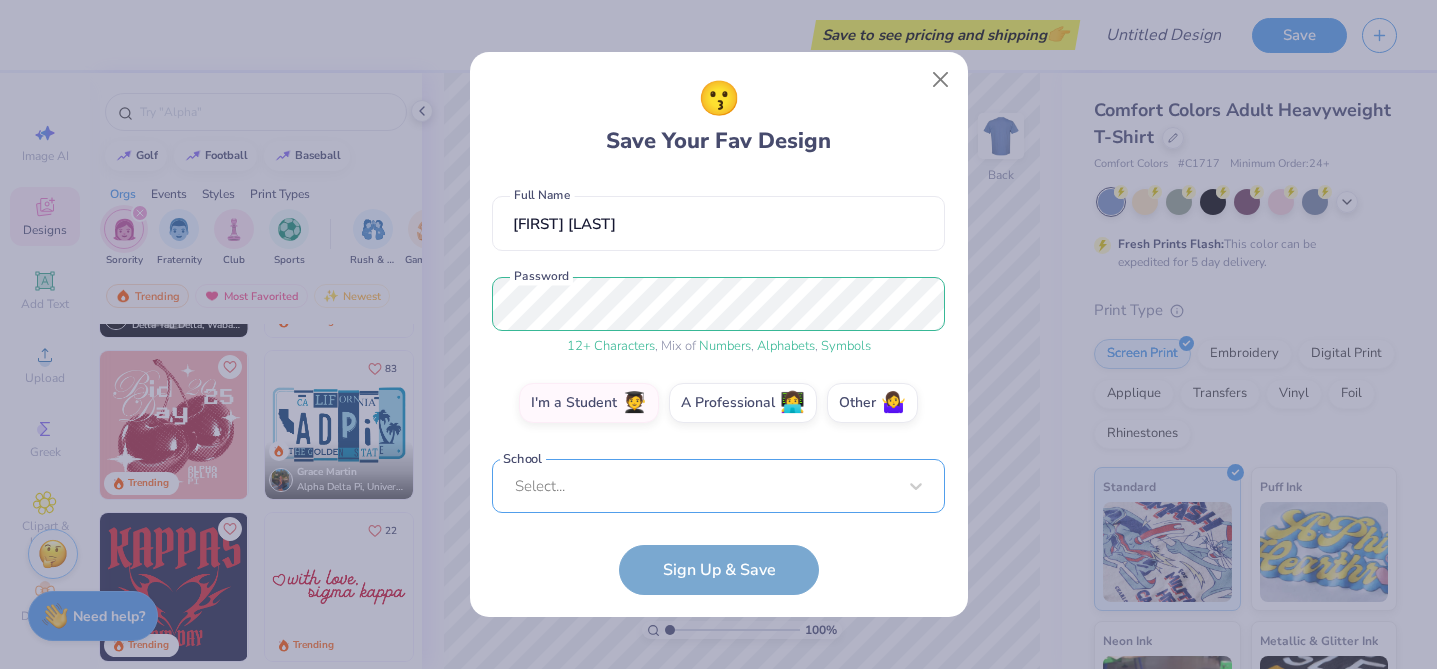 click on "Select..." at bounding box center (718, 486) 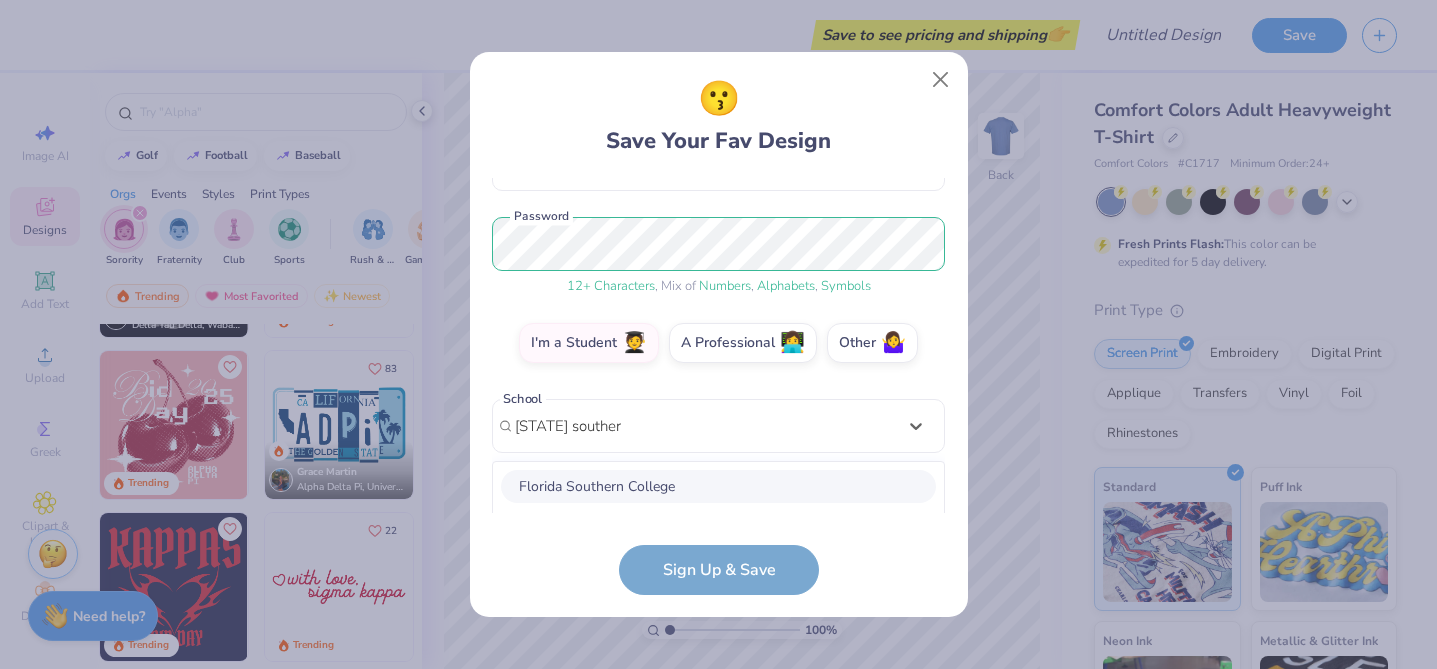 scroll, scrollTop: 473, scrollLeft: 0, axis: vertical 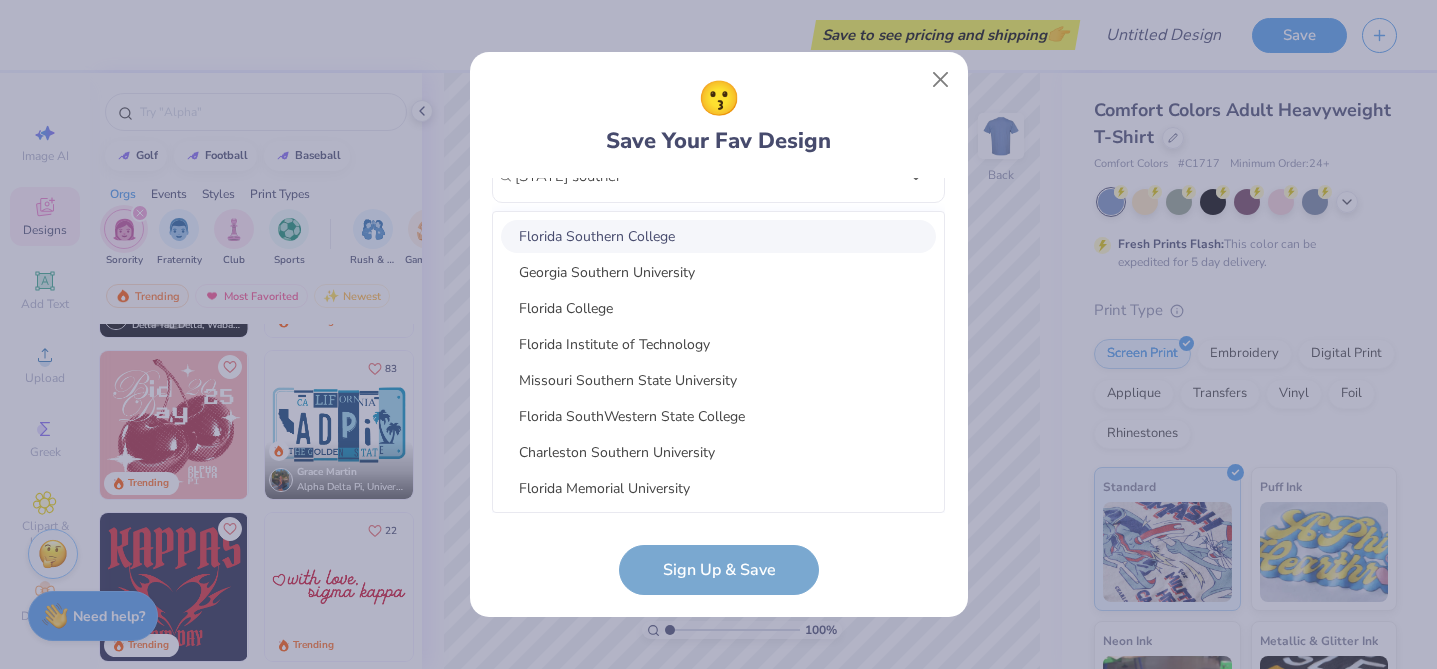 click on "Florida Southern College" at bounding box center (718, 236) 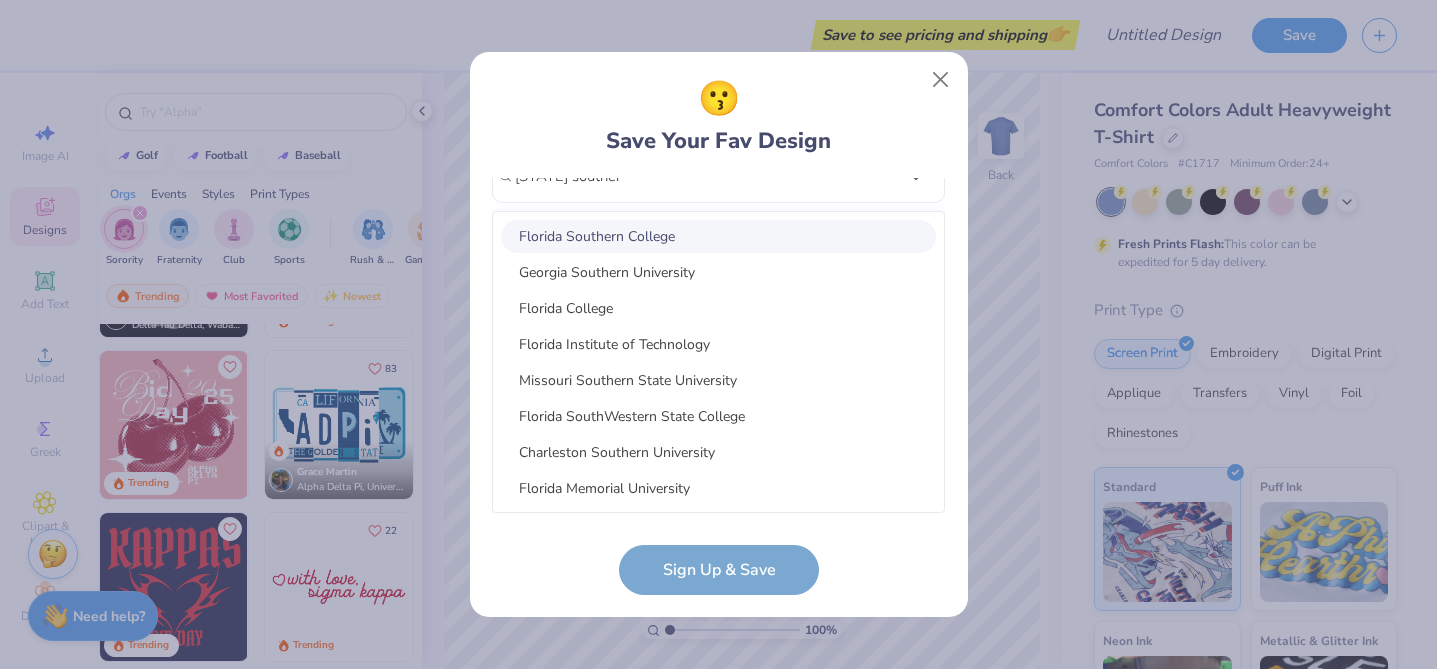 type on "[STATE] southern" 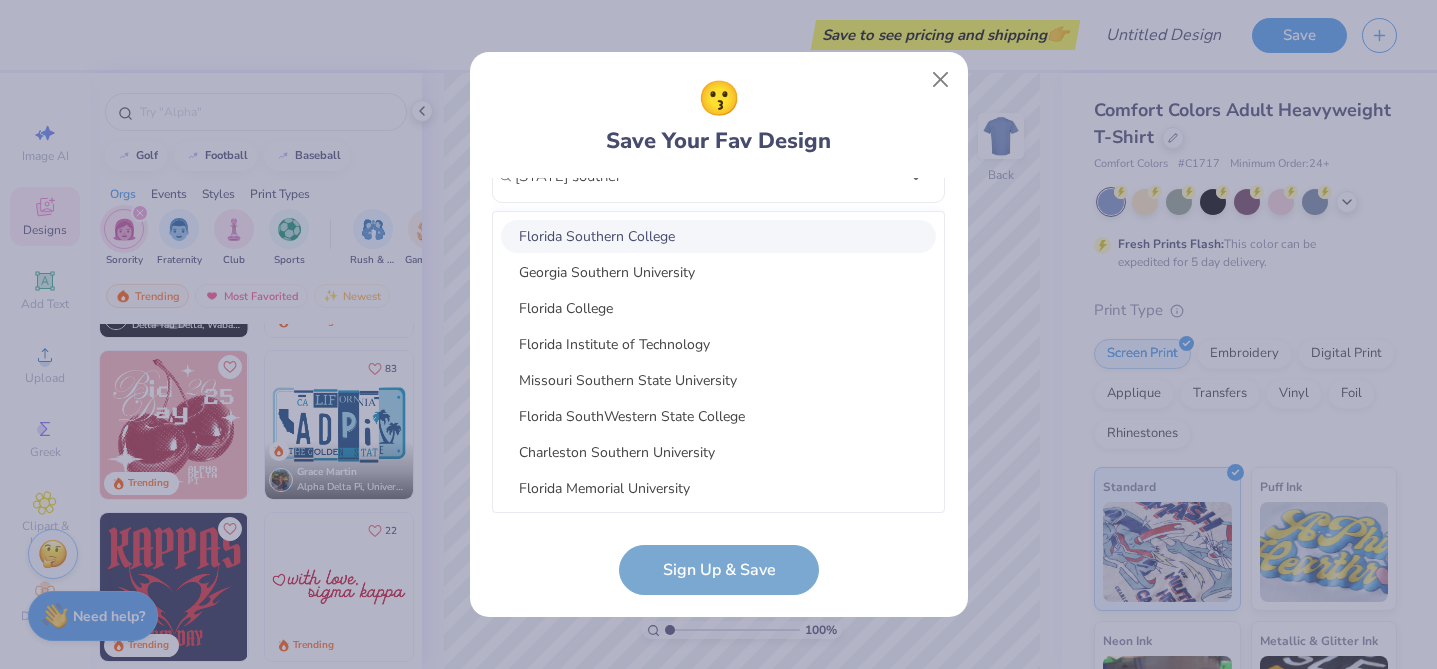 type 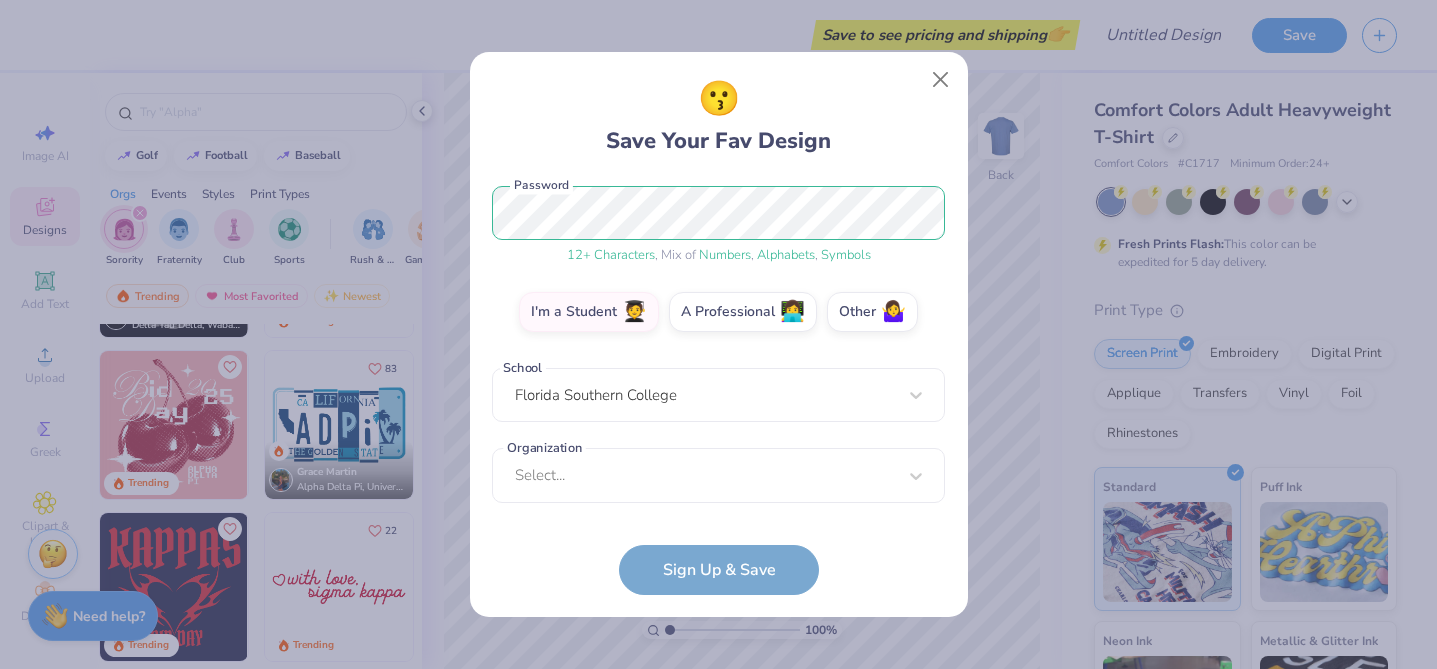 scroll, scrollTop: 254, scrollLeft: 0, axis: vertical 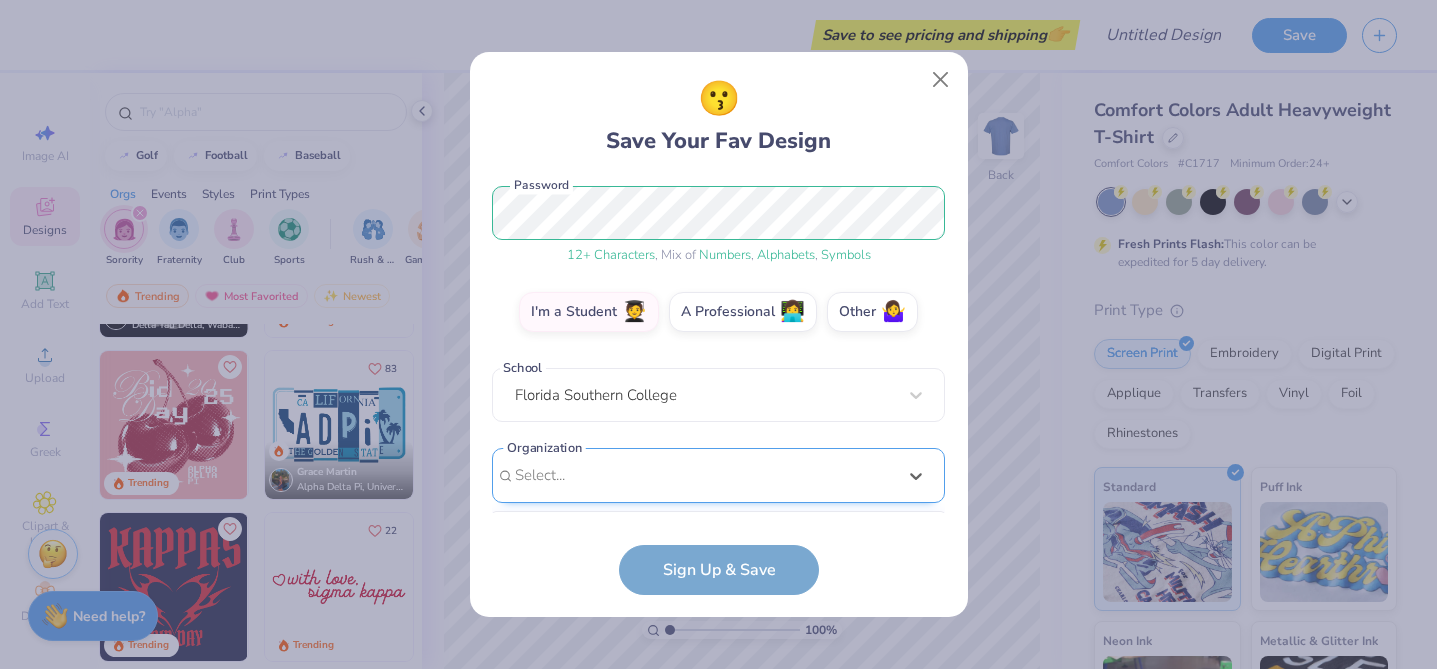 click on "option  focused, 8 of 15. 15 results available. Use Up and Down to choose options, press Enter to select the currently focused option, press Escape to exit the menu, press Tab to select the option and exit the menu. Select... 100 Collegiate Women 14 East Magazine 180 Degrees Consulting 202 Society 2025 class council 2025 Class Office 2026 Class Council 22 West Media 27 Heartbeats 314 Action 3D4E 4 Paws for Ability 4-H 45 Kings 49er Racing Club" at bounding box center (718, 630) 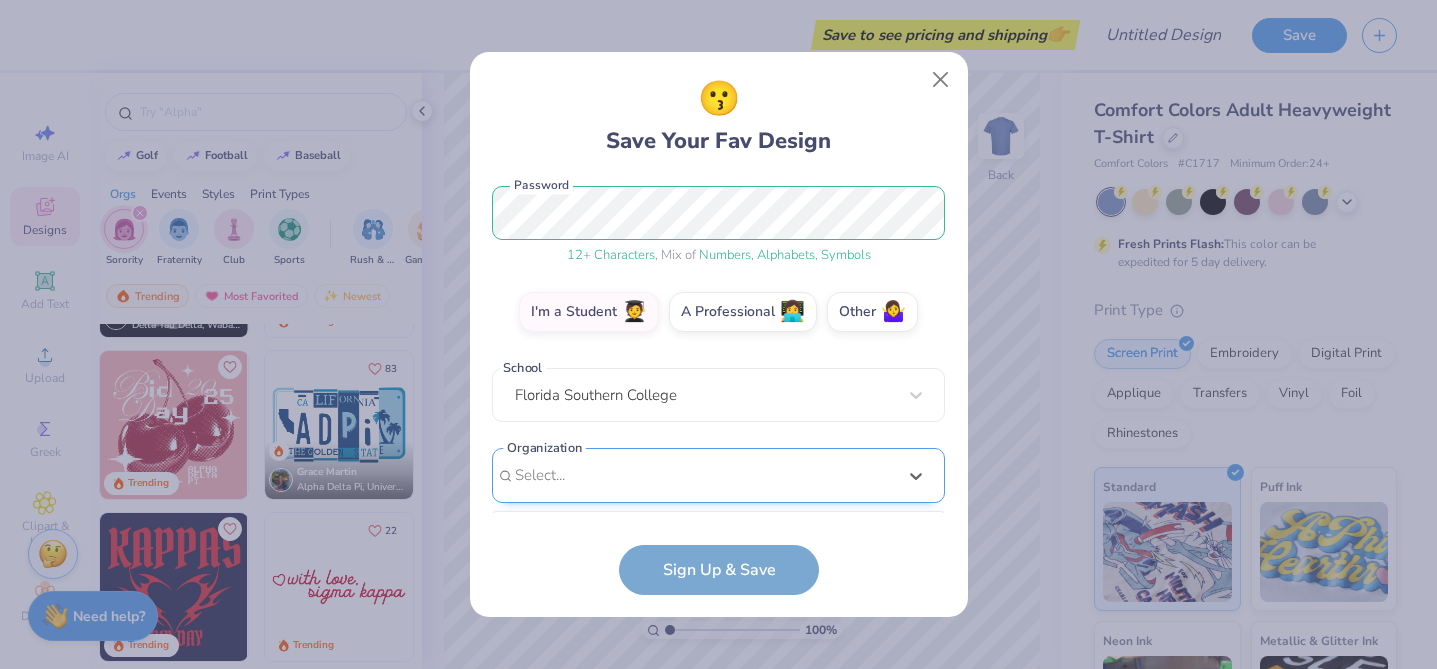 scroll, scrollTop: 554, scrollLeft: 0, axis: vertical 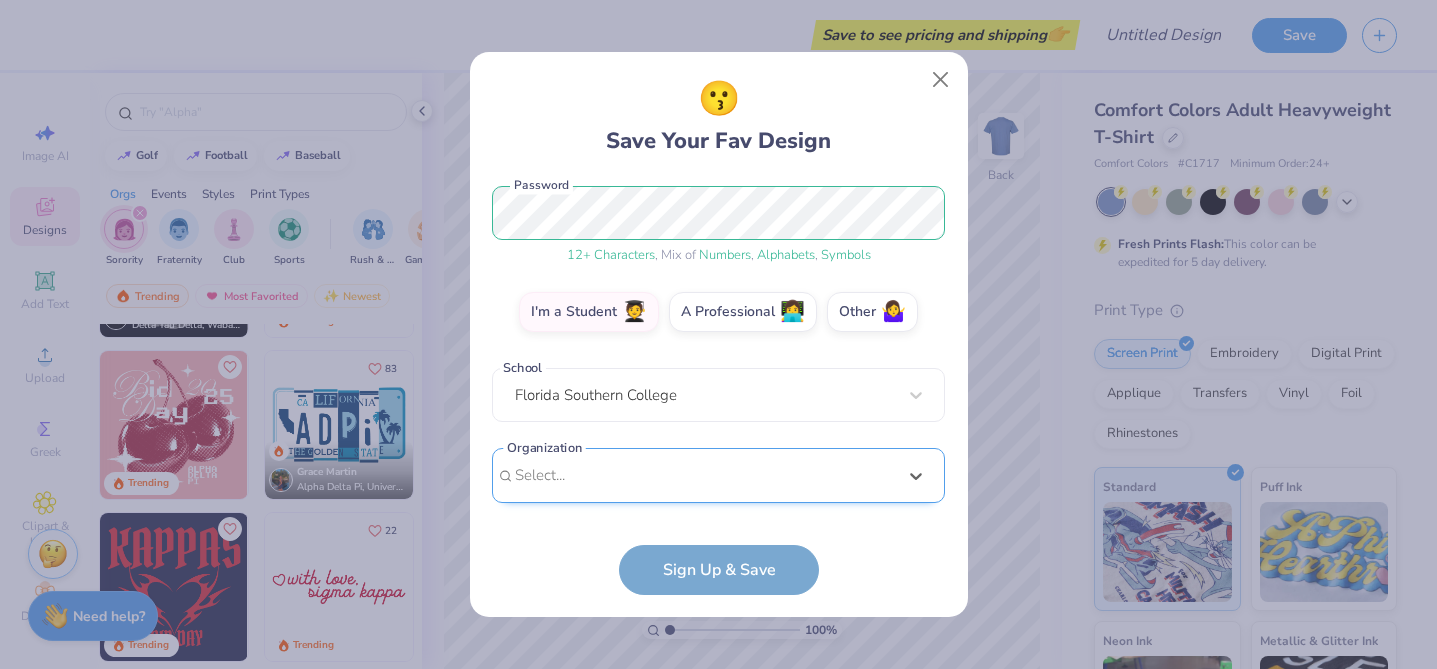 click on "[YEAR][EMAIL] Email [PHONE] Phone [FIRST] [LAST] Full Name 12 + Characters , Mix of   Numbers ,   Alphabets ,   Symbols Password I'm a Student 🧑‍🎓 A Professional 👩‍💻 Other 🤷‍♀️ School [ORGANIZATION] Organization   Select is focused ,type to refine list, press Down to open the menu,  Select... Organization cannot be null" at bounding box center [718, 345] 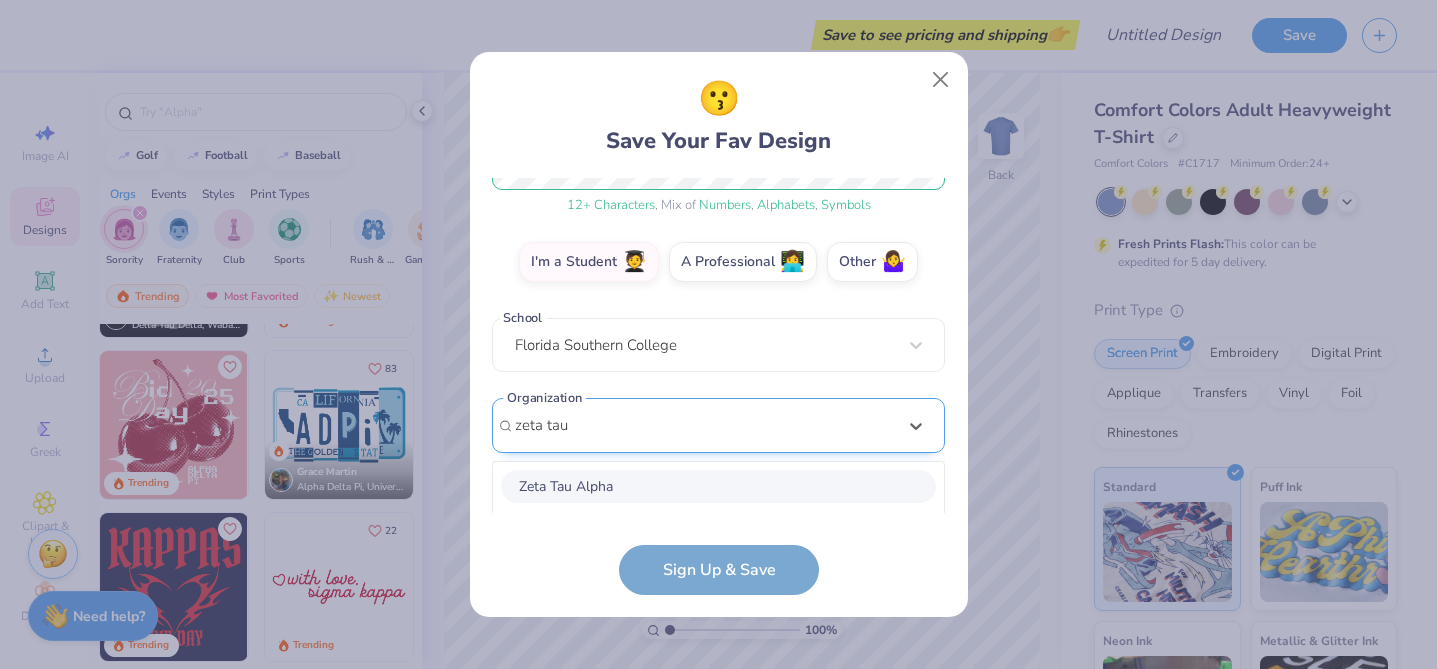scroll, scrollTop: 554, scrollLeft: 0, axis: vertical 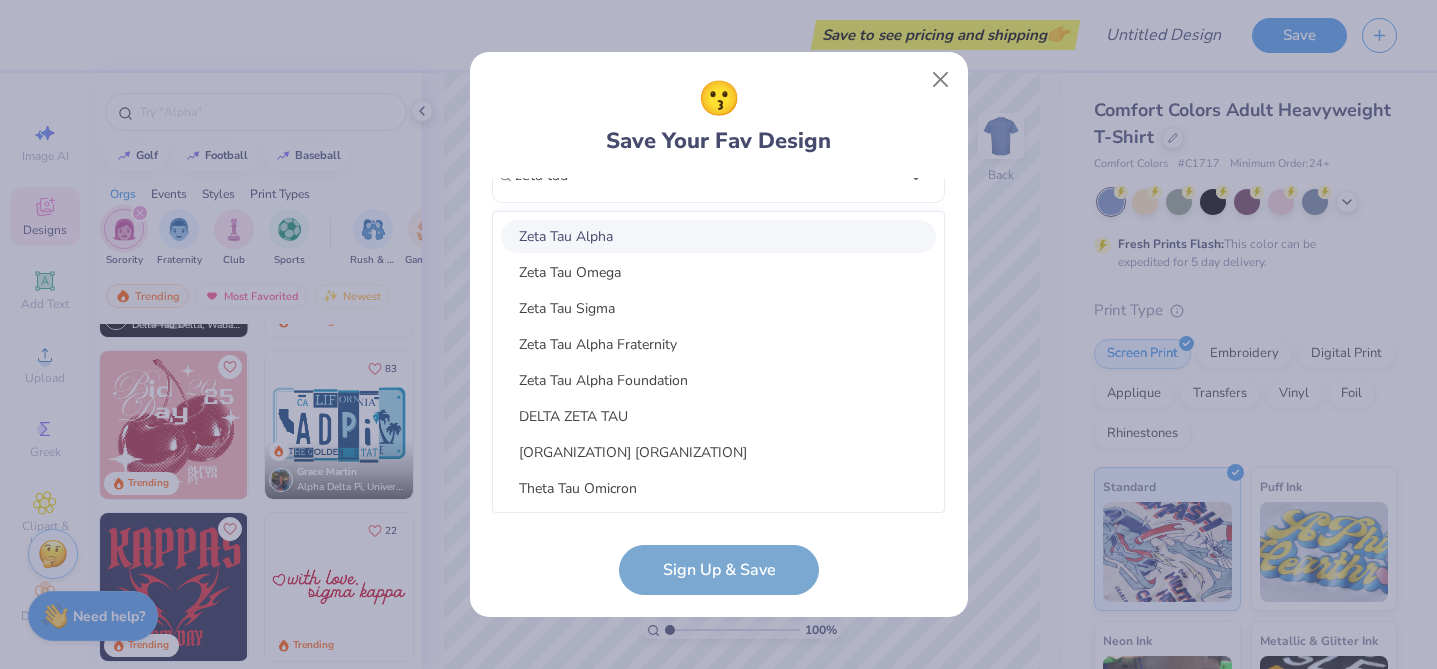 click on "Zeta Tau Alpha" at bounding box center [718, 236] 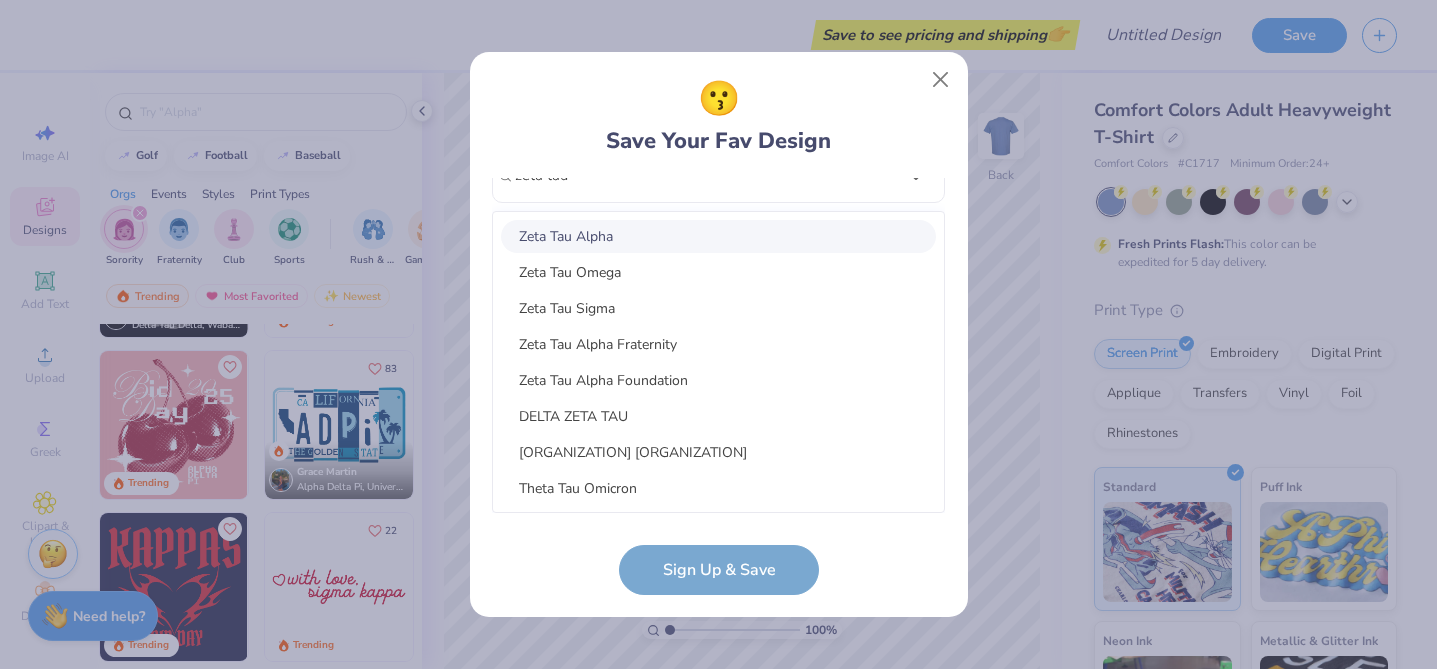 type on "zeta tau" 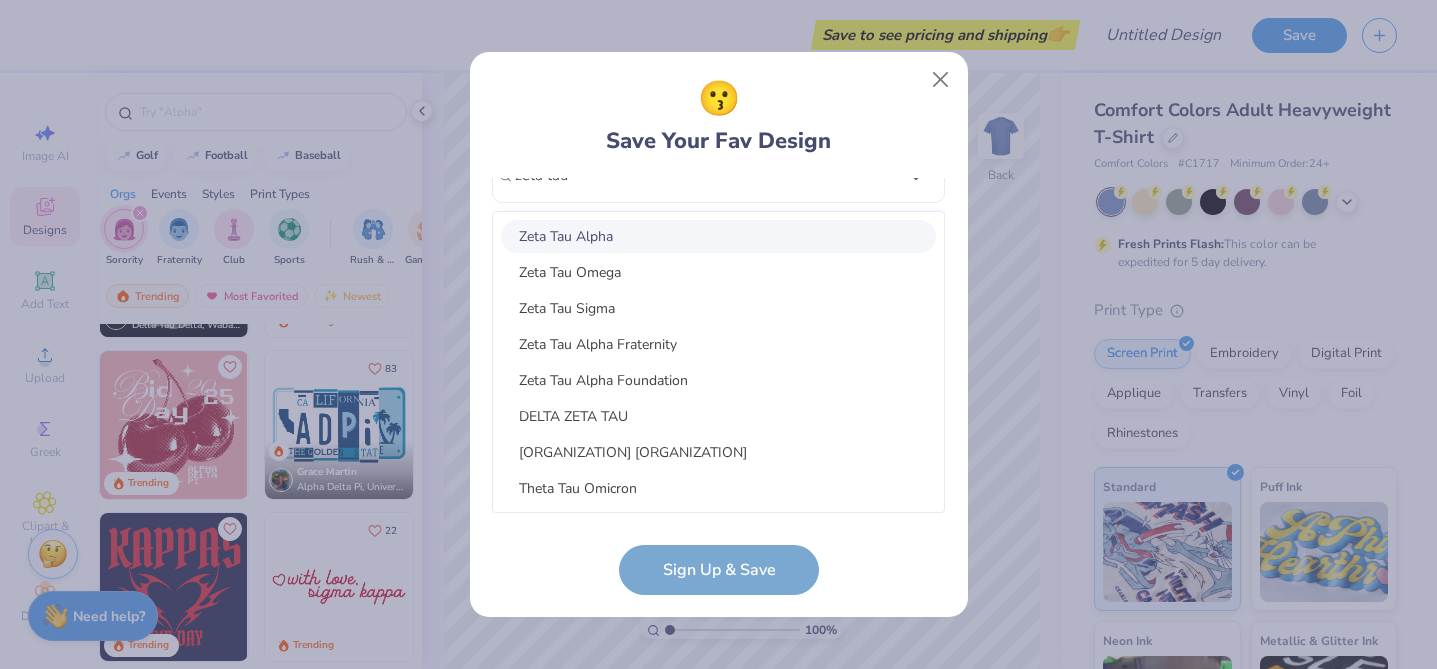 type 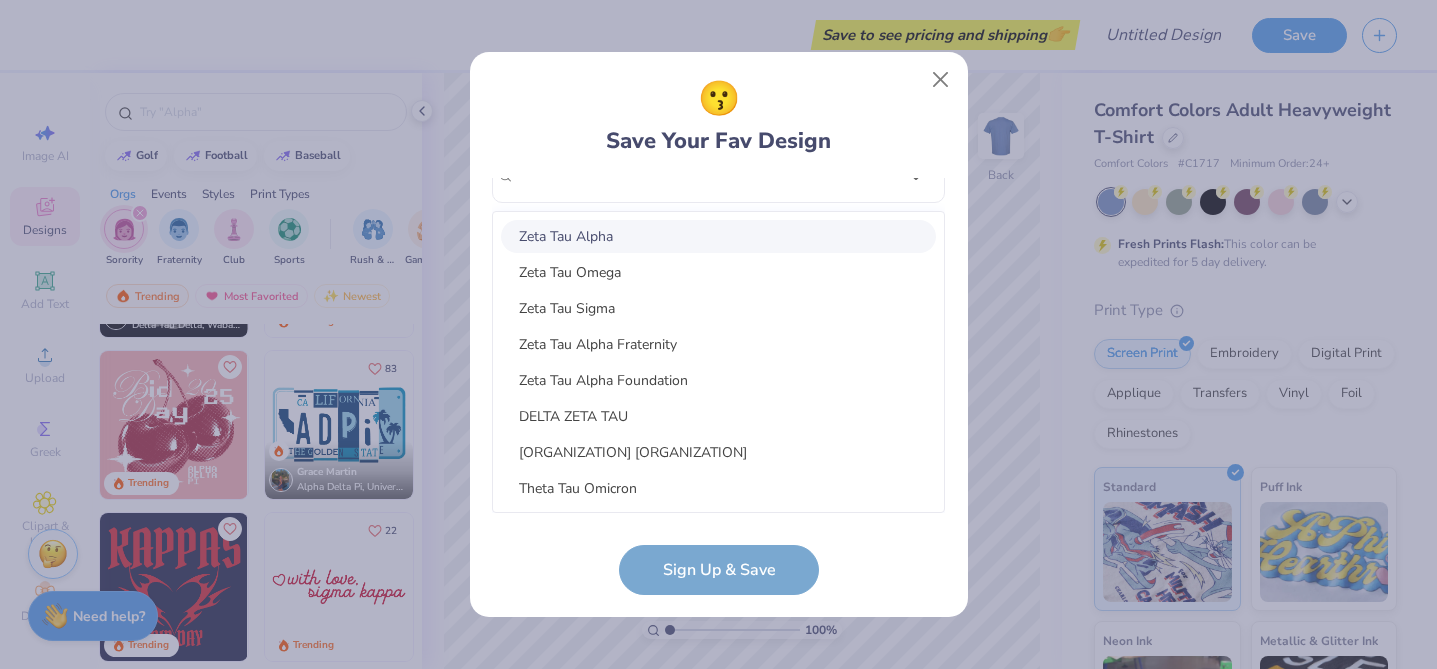 scroll, scrollTop: 335, scrollLeft: 0, axis: vertical 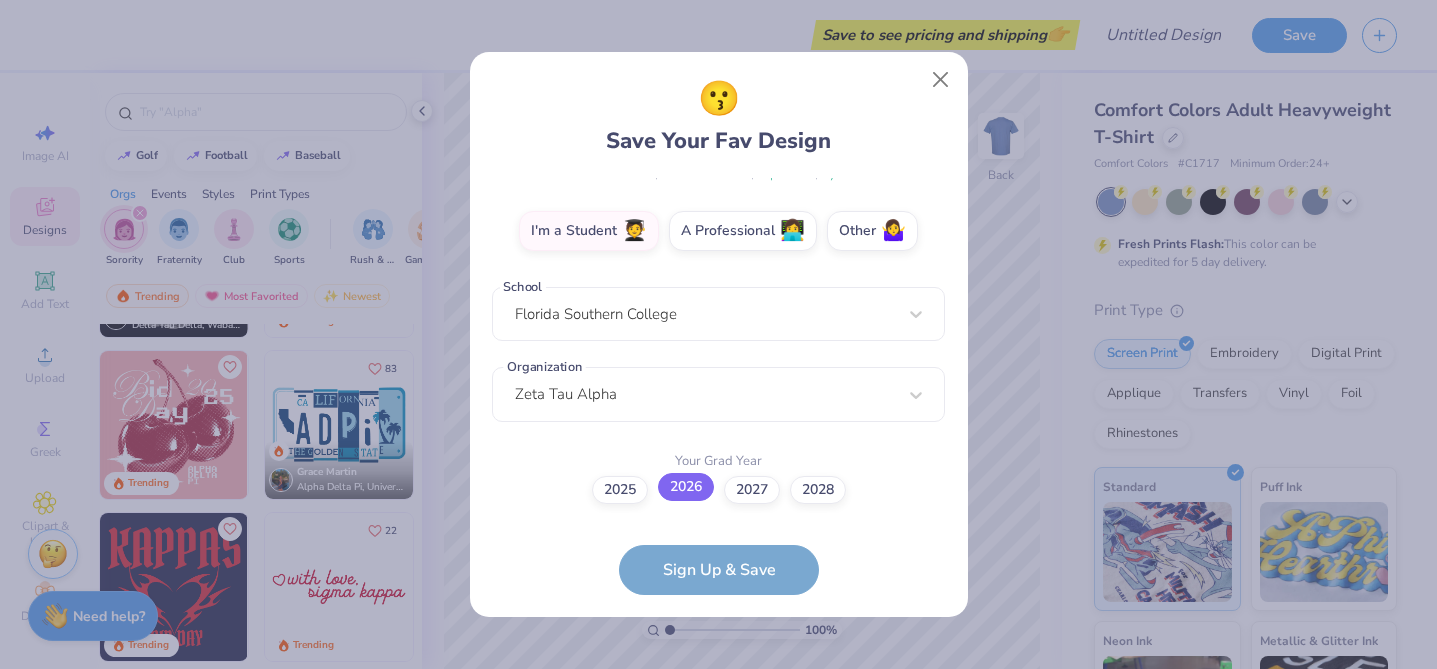 click on "2026" at bounding box center (686, 487) 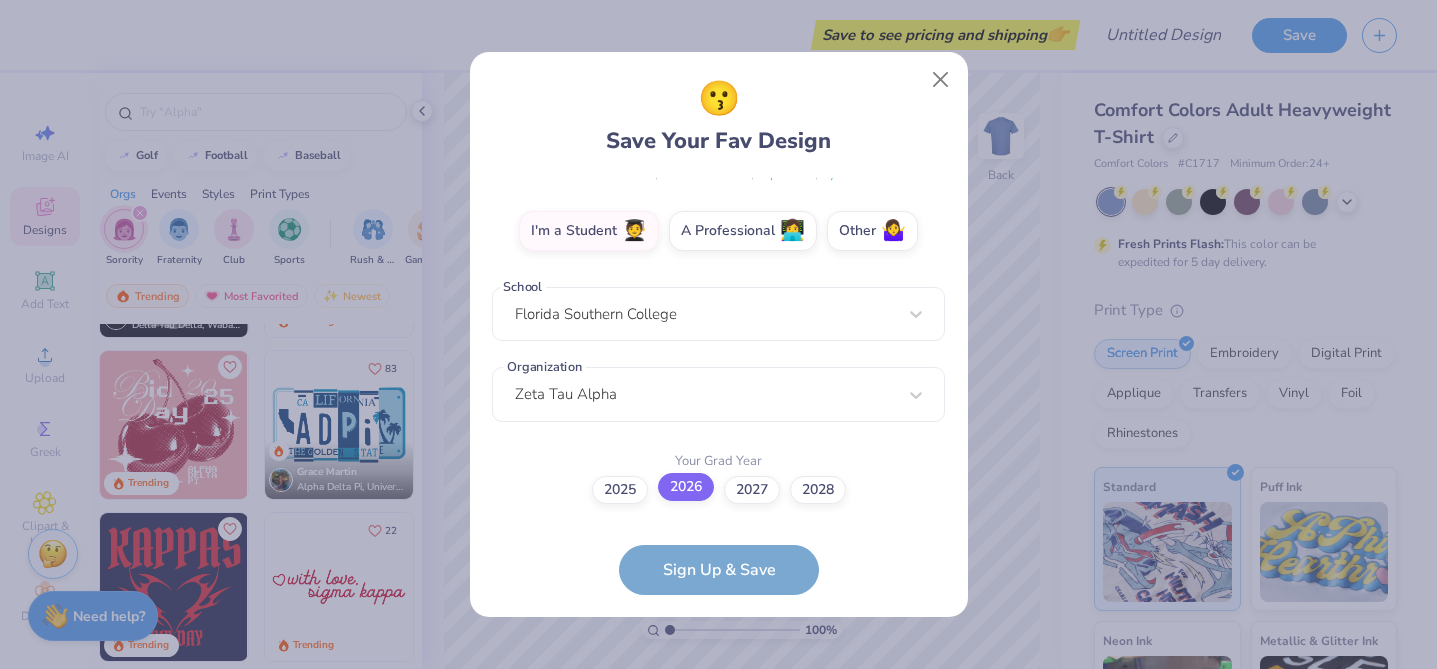 click on "2026" at bounding box center (718, 825) 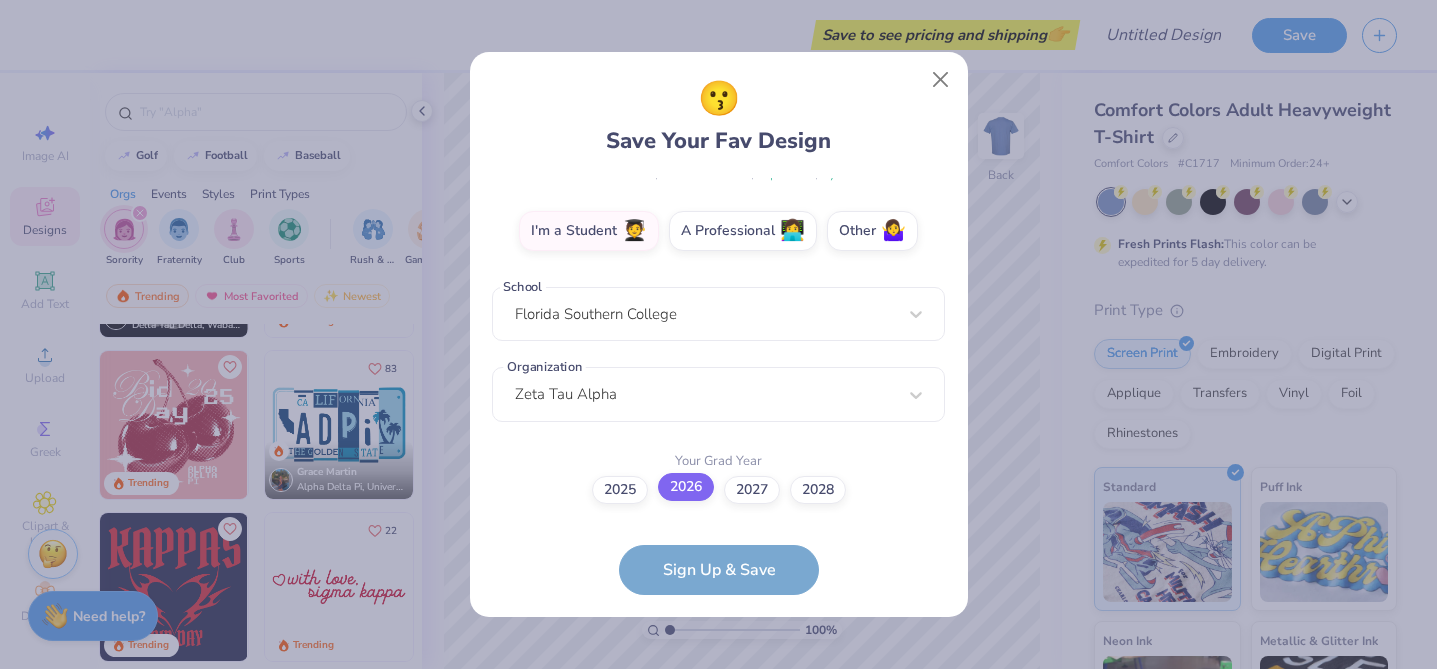 scroll, scrollTop: 0, scrollLeft: 0, axis: both 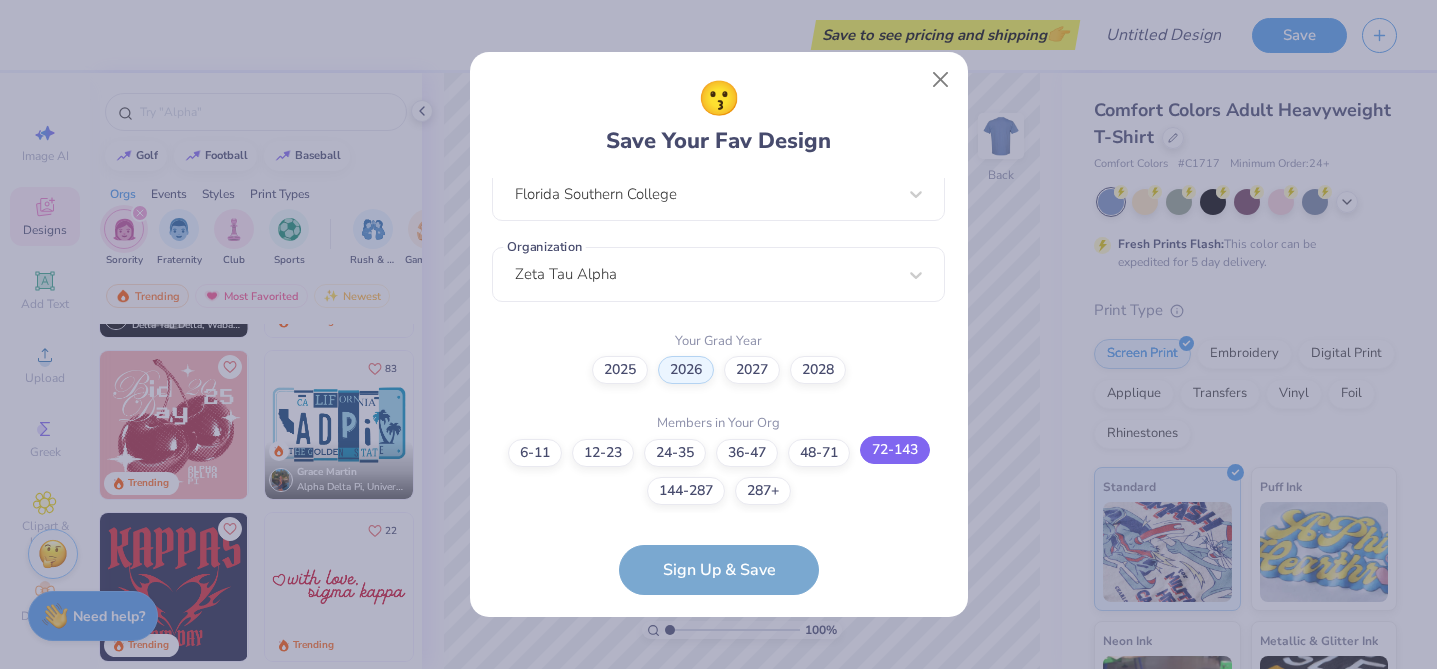 click on "72-143" at bounding box center (895, 450) 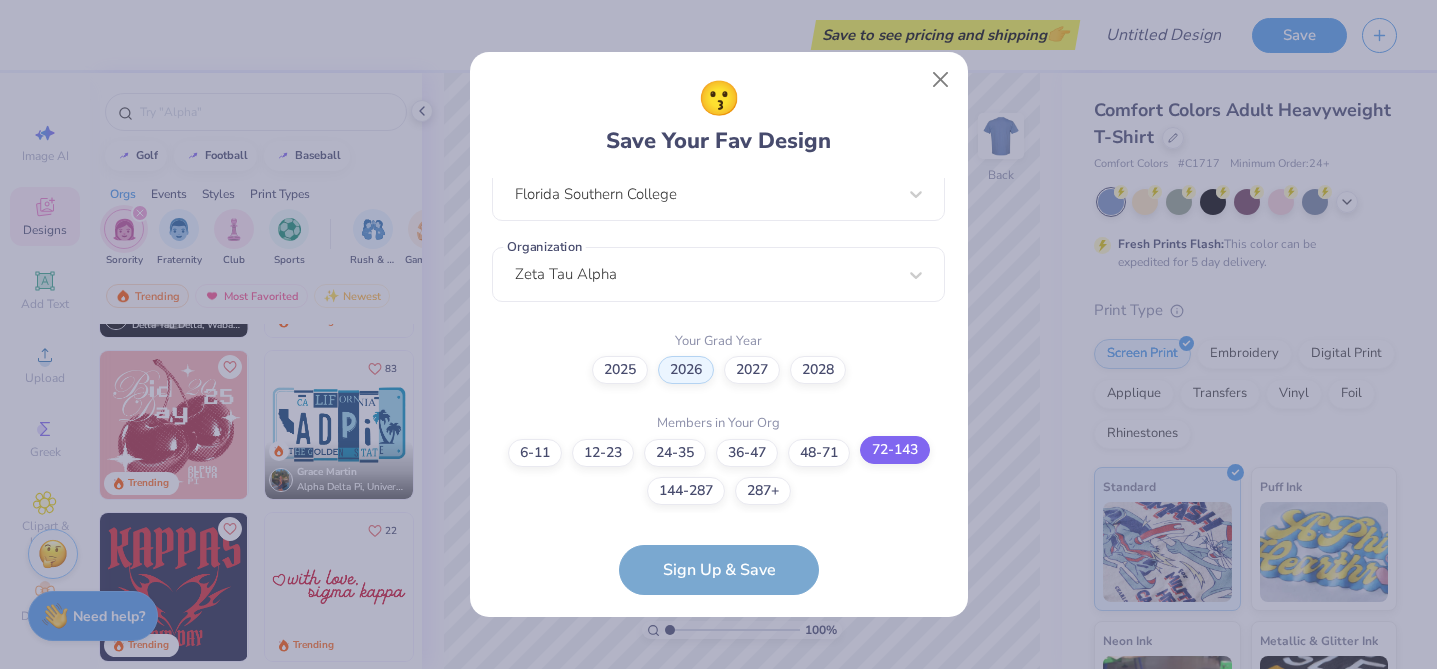 click on "72-143" at bounding box center (718, 926) 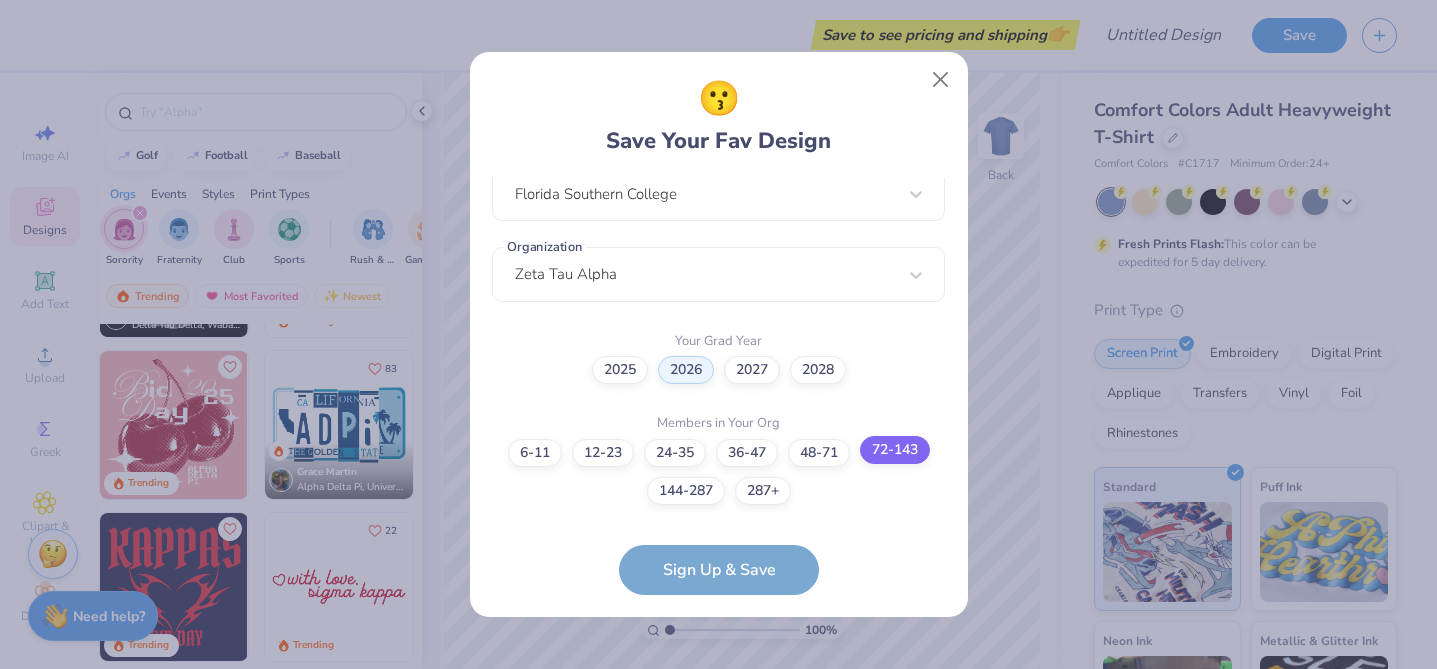 scroll, scrollTop: 0, scrollLeft: 0, axis: both 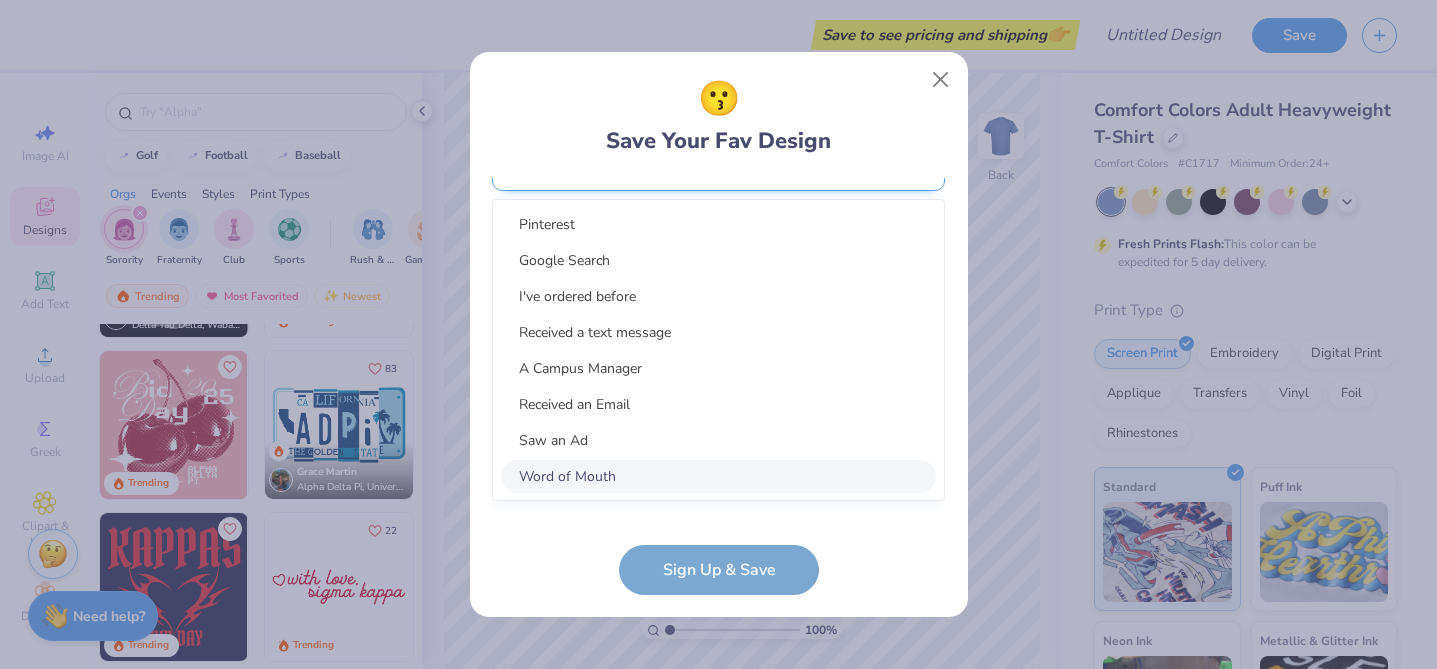 click on "option Word of Mouth focused, 8 of 15. 15 results available. Use Up and Down to choose options, press Enter to select the currently focused option, press Escape to exit the menu, press Tab to select the option and exit the menu. Select... Pinterest Google Search I've ordered before Received a text message A Campus Manager Received an Email Saw an Ad Word of Mouth LinkedIn Tik Tok Instagram Blog/Article Reddit An AI Chatbot Other" at bounding box center [718, 319] 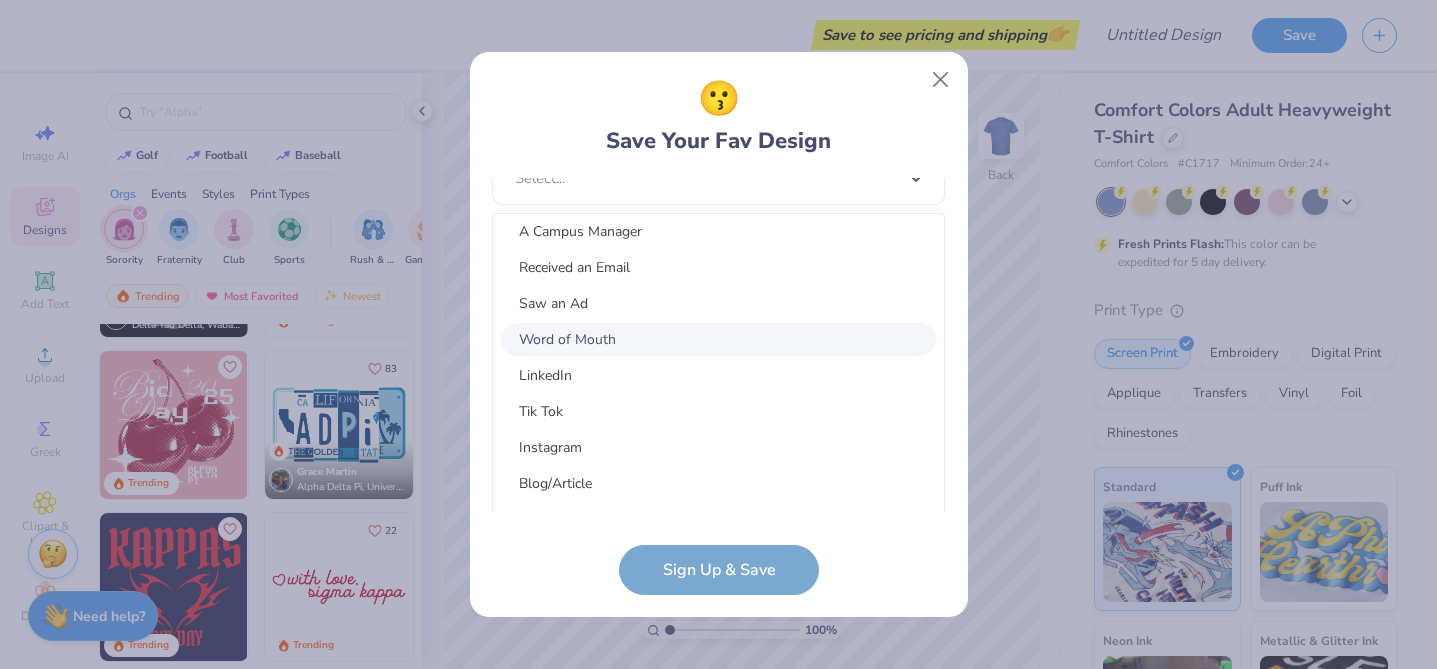 scroll, scrollTop: 156, scrollLeft: 0, axis: vertical 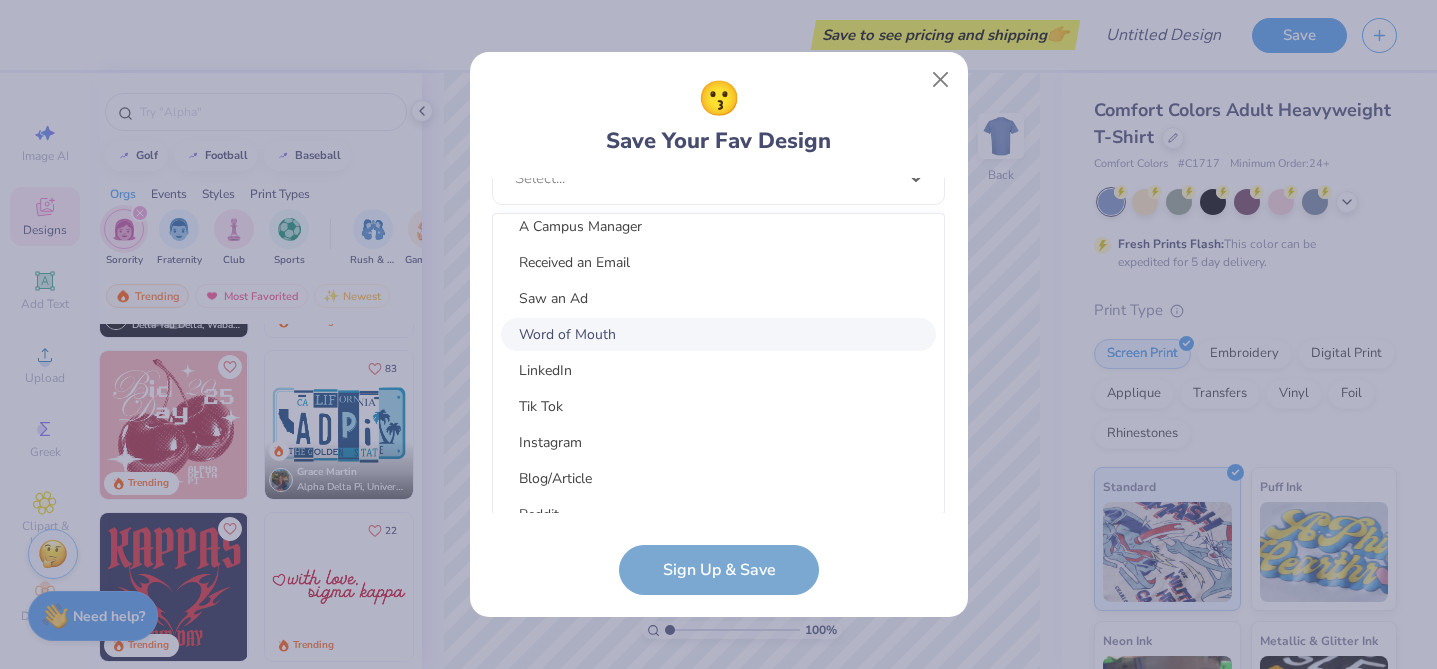 click on "Word of Mouth" at bounding box center [718, 334] 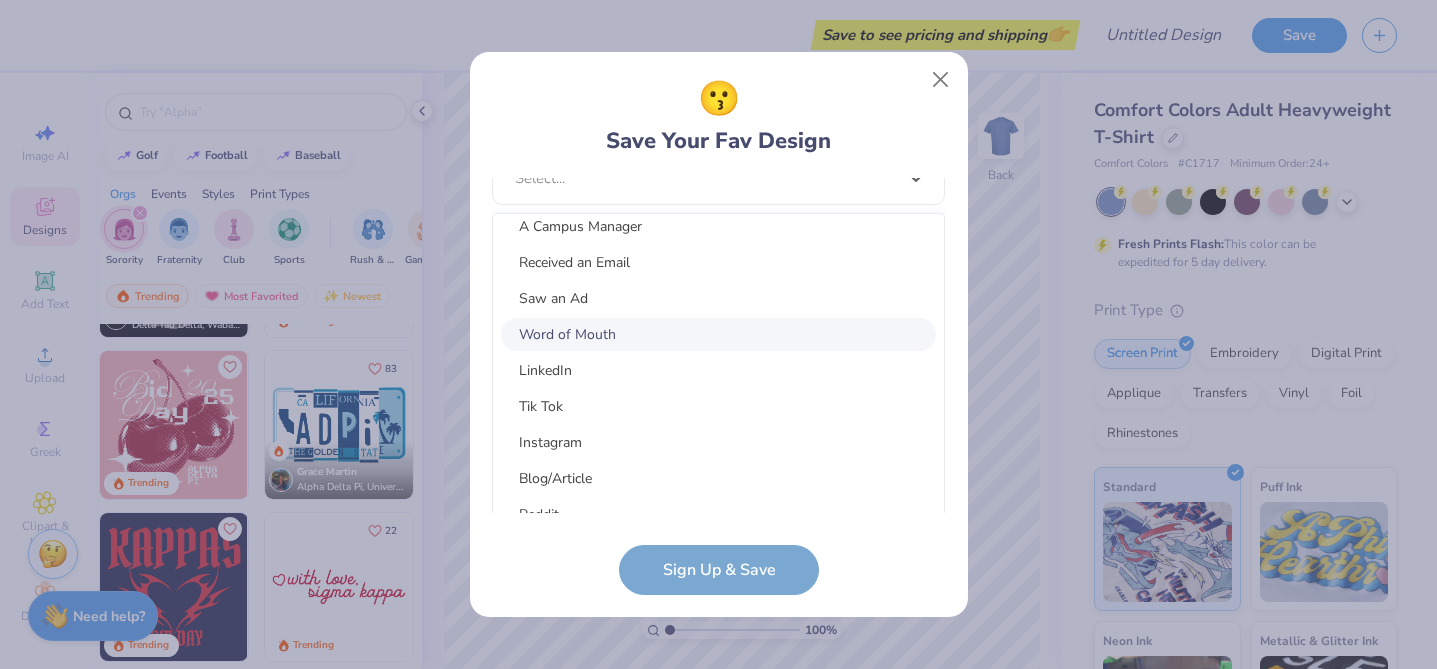 scroll, scrollTop: 535, scrollLeft: 0, axis: vertical 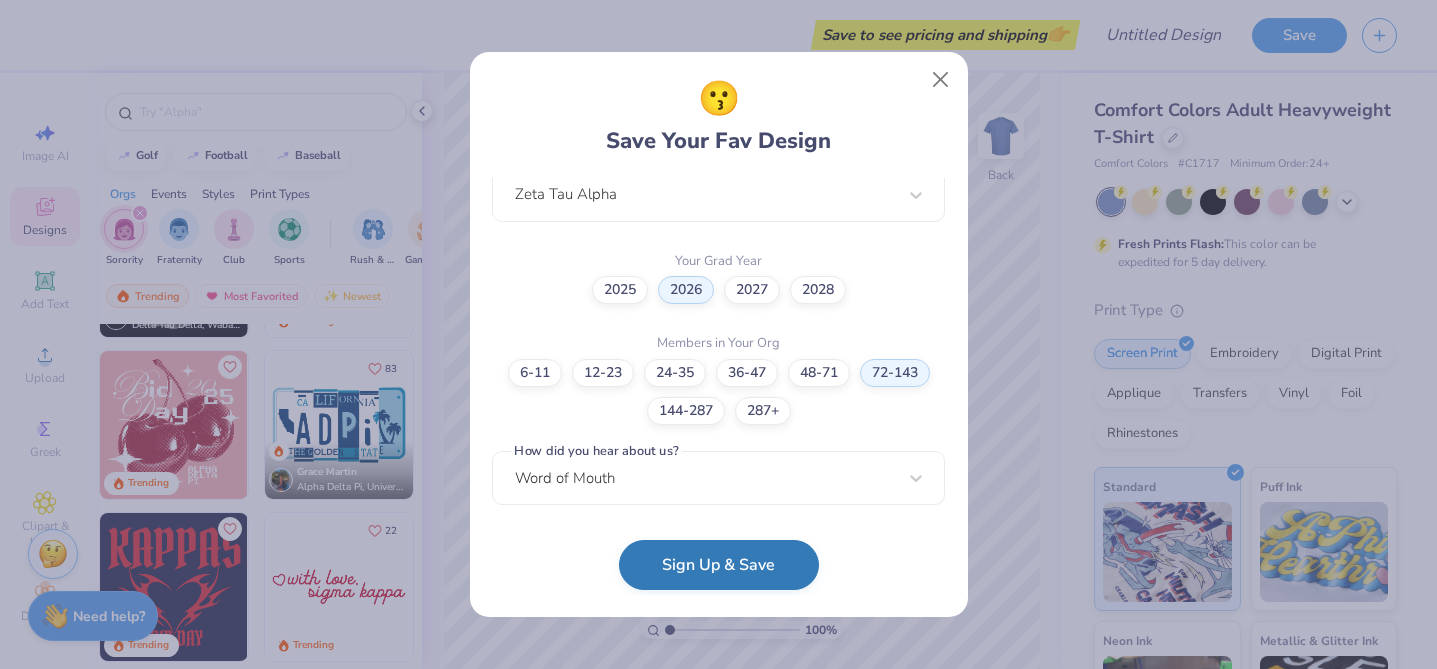 click on "Sign Up & Save" at bounding box center (719, 565) 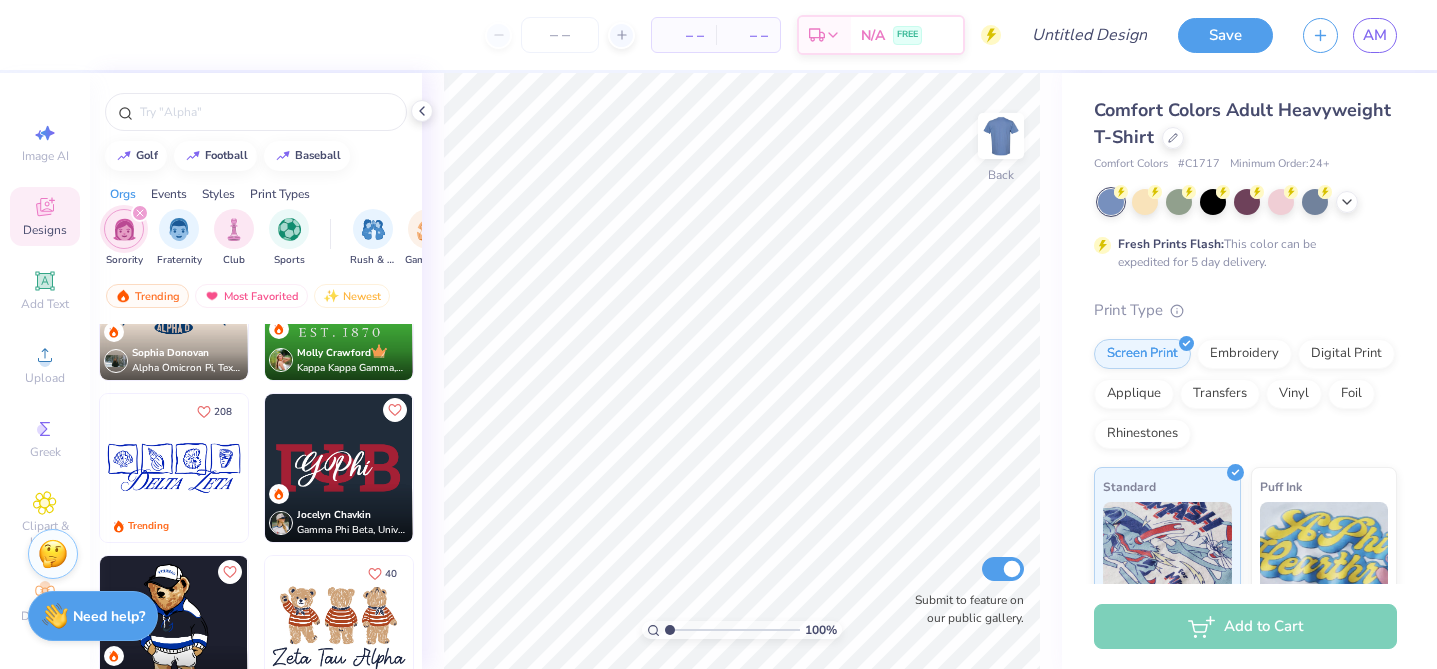 scroll, scrollTop: 1143, scrollLeft: 0, axis: vertical 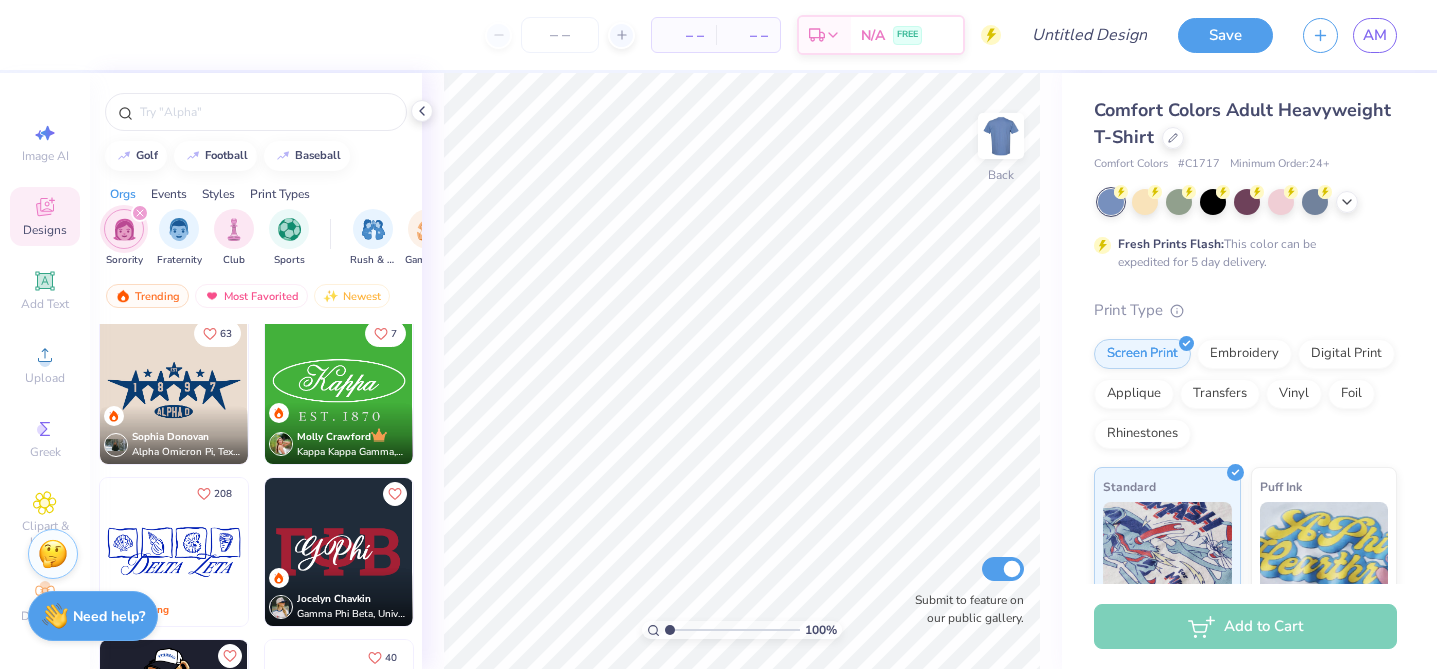 click 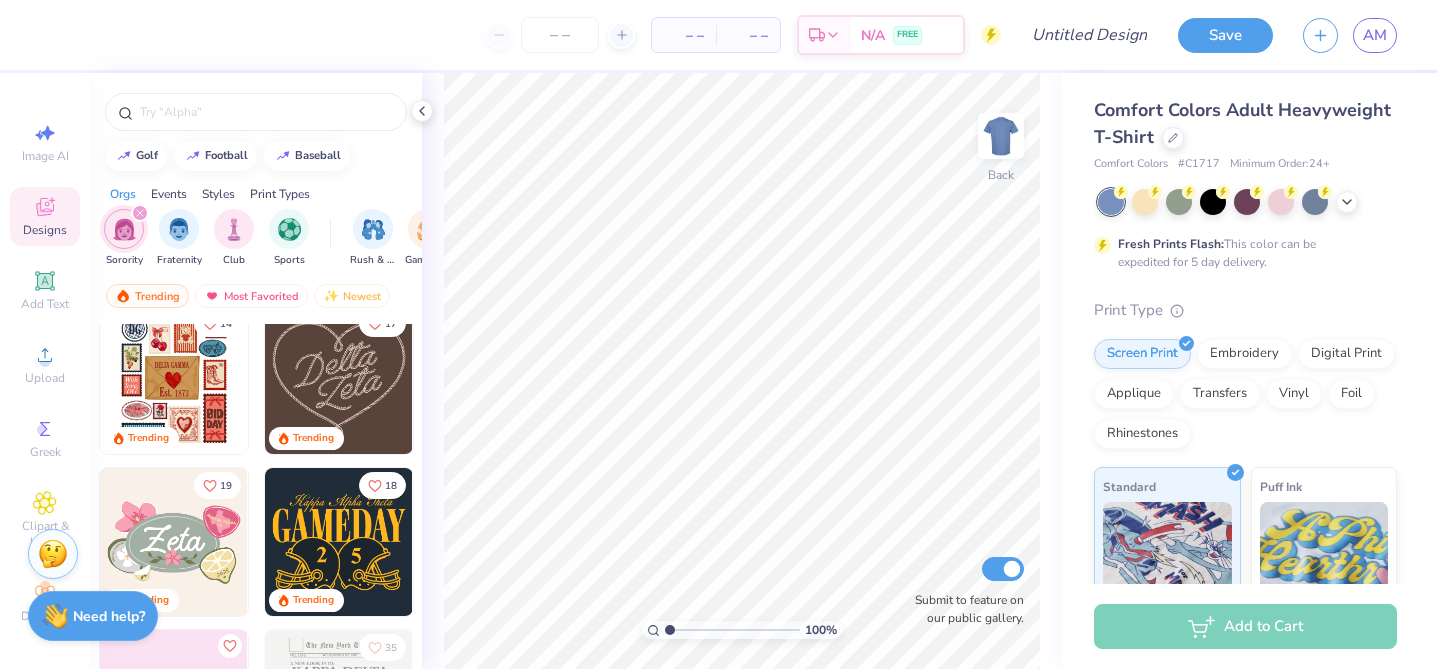scroll, scrollTop: 192, scrollLeft: 0, axis: vertical 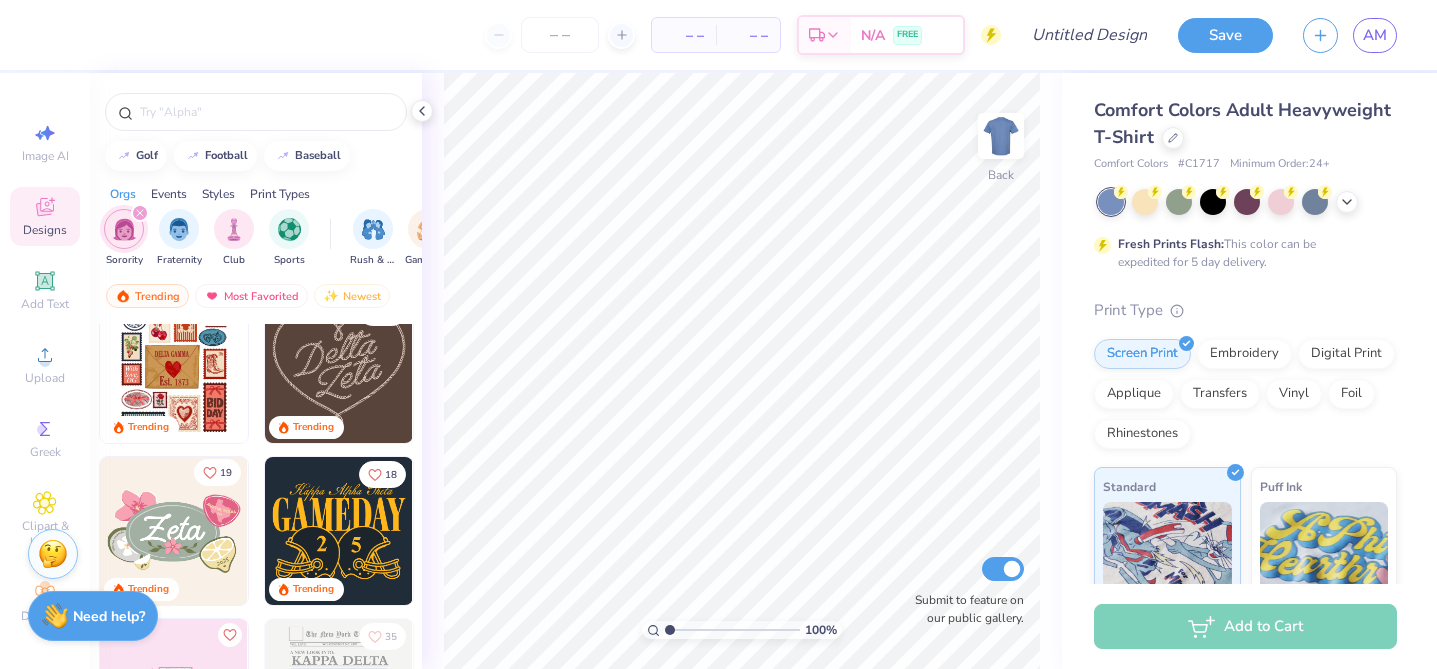 click 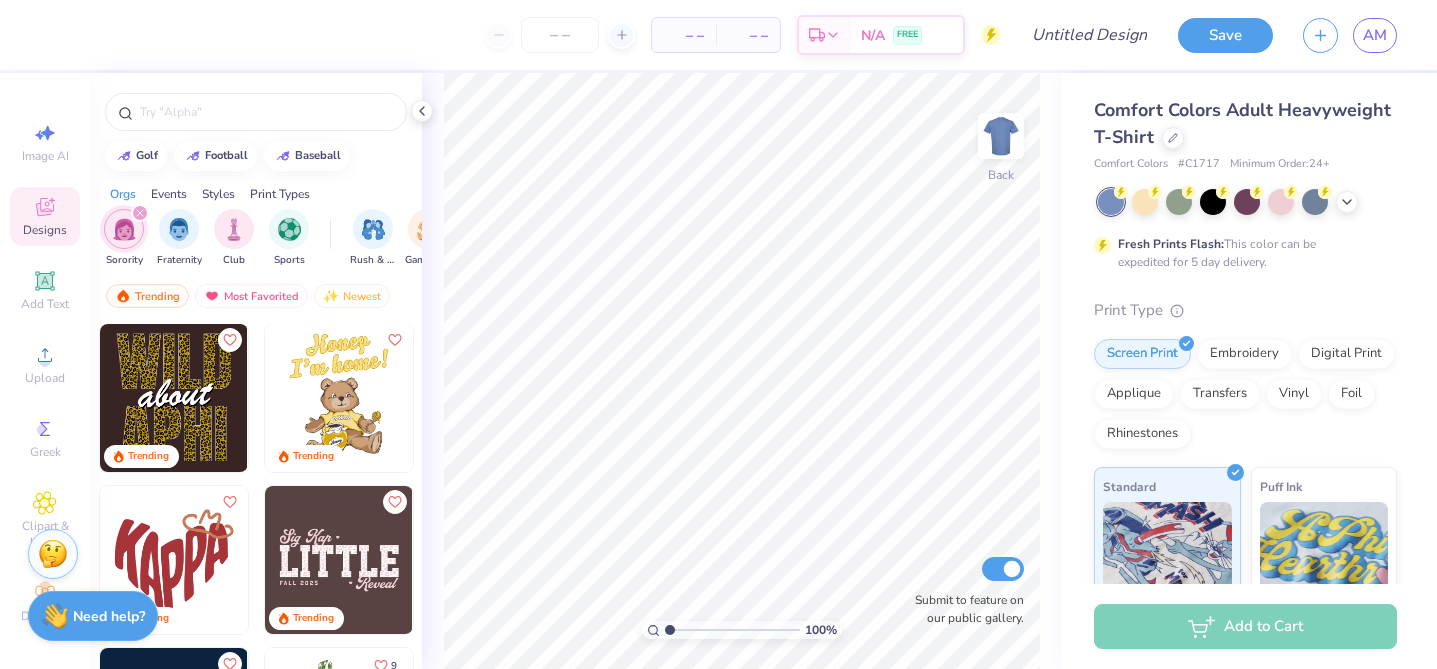 scroll, scrollTop: 2585, scrollLeft: 0, axis: vertical 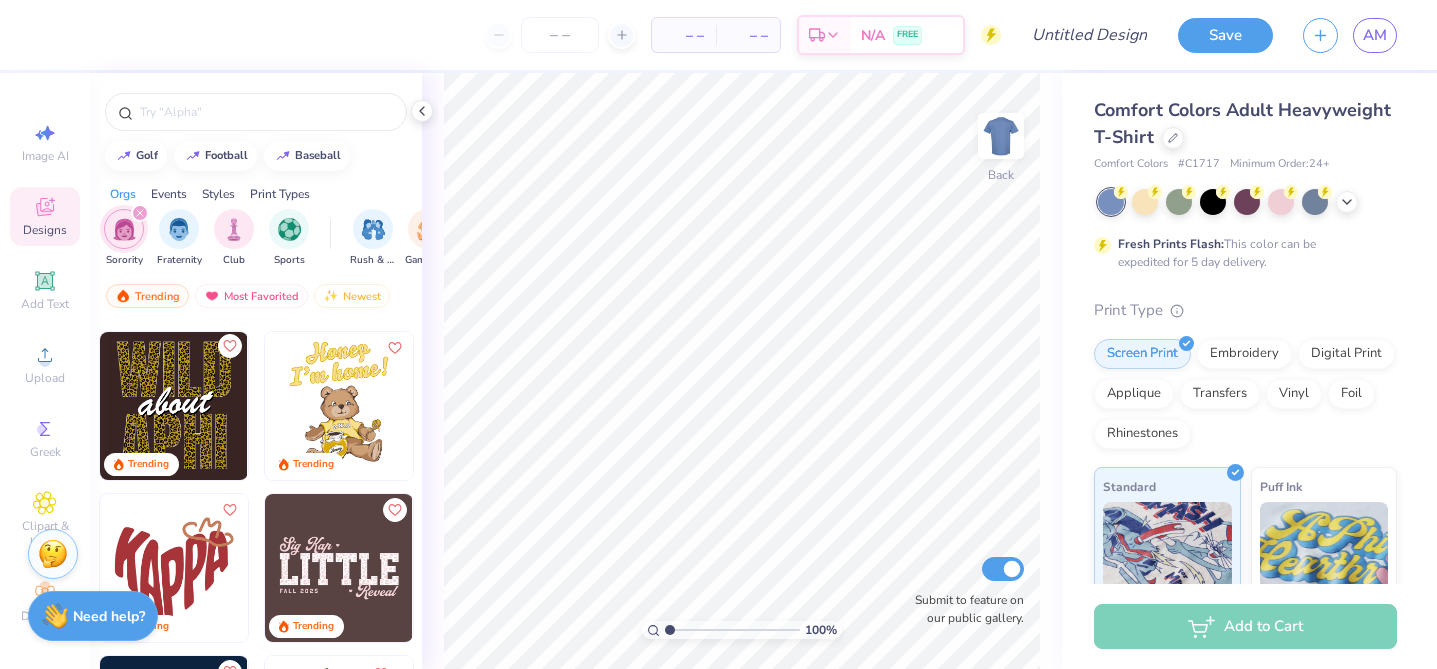click 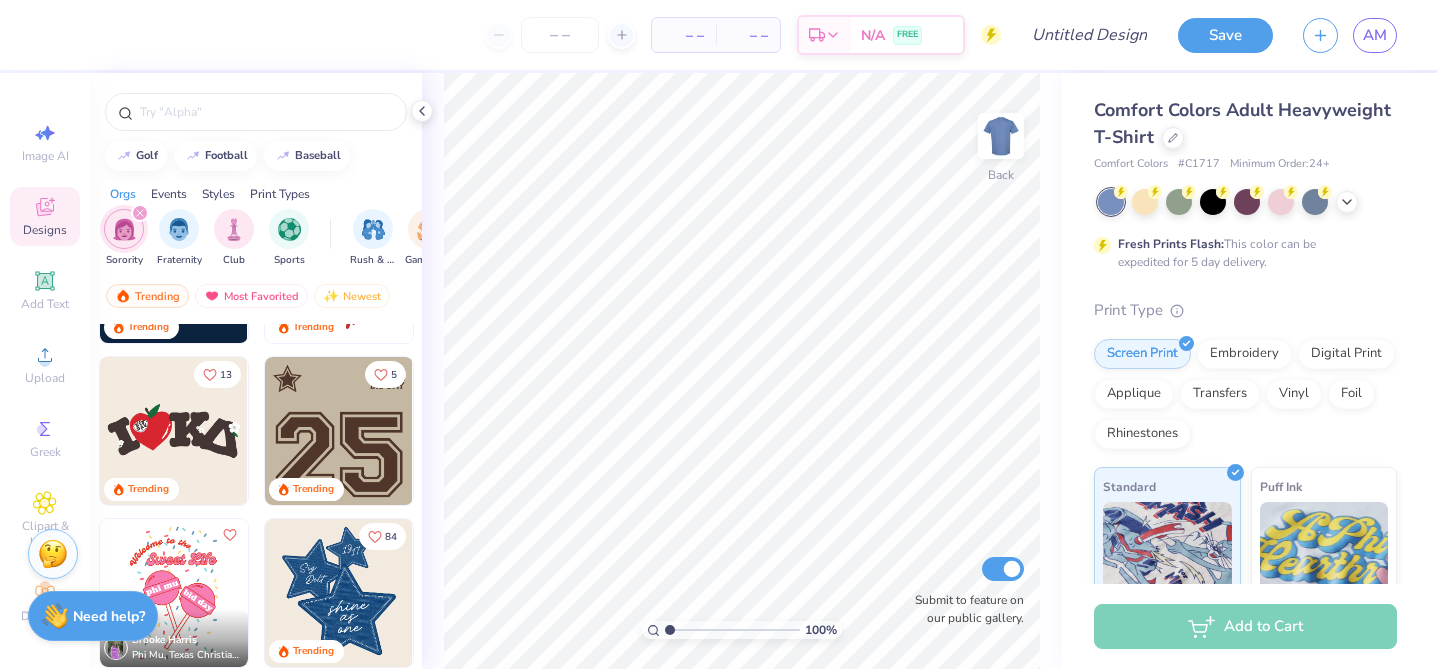 scroll, scrollTop: 3029, scrollLeft: 0, axis: vertical 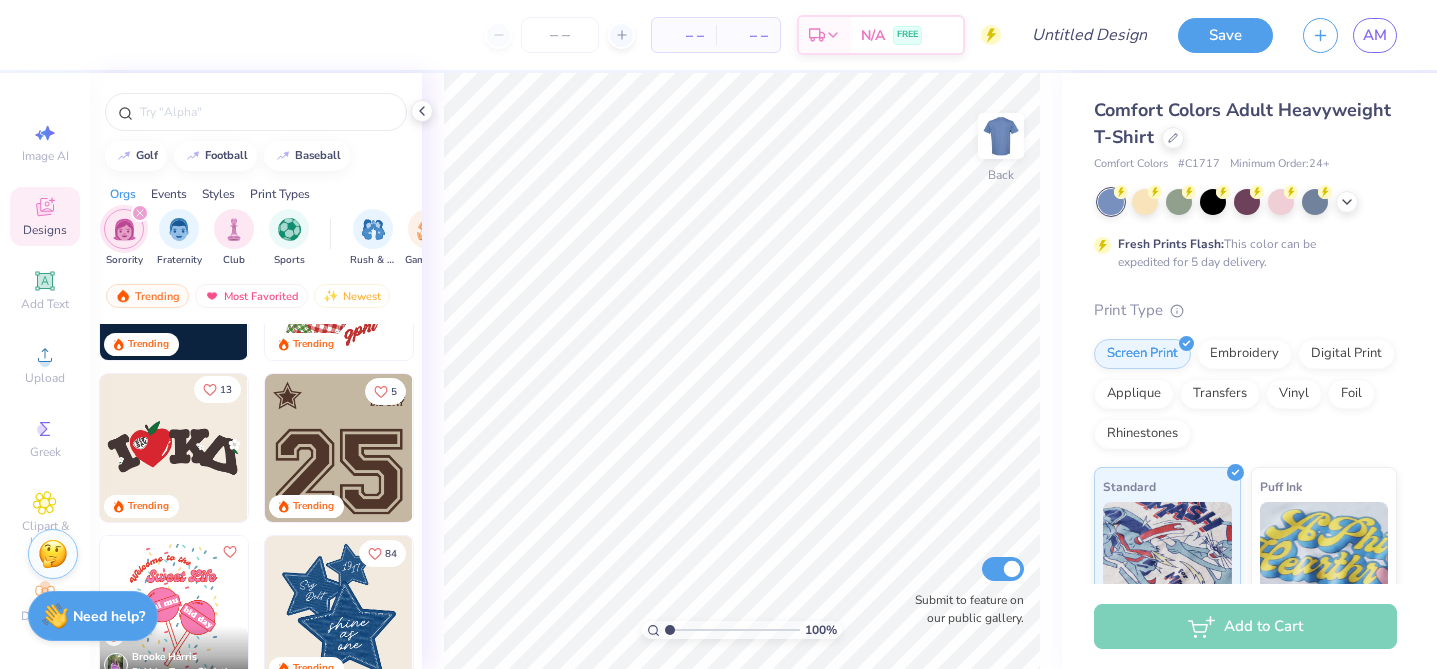 click 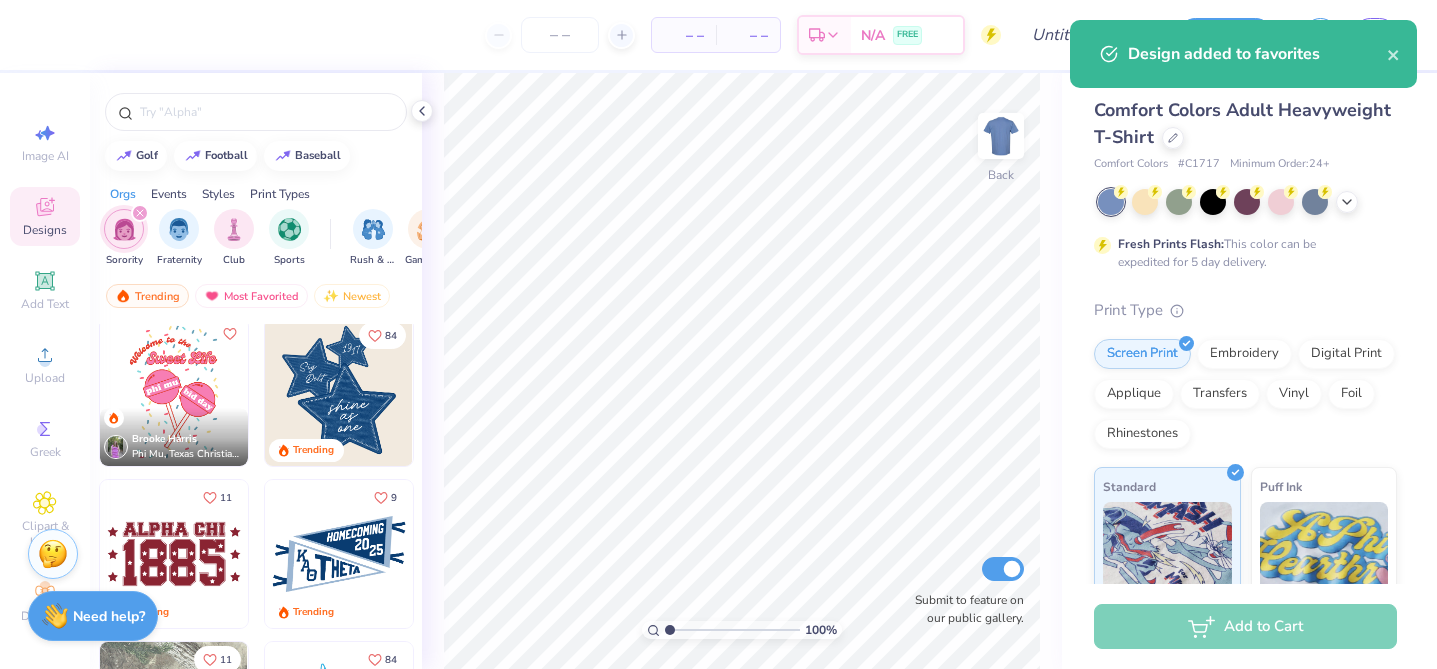 scroll, scrollTop: 3230, scrollLeft: 0, axis: vertical 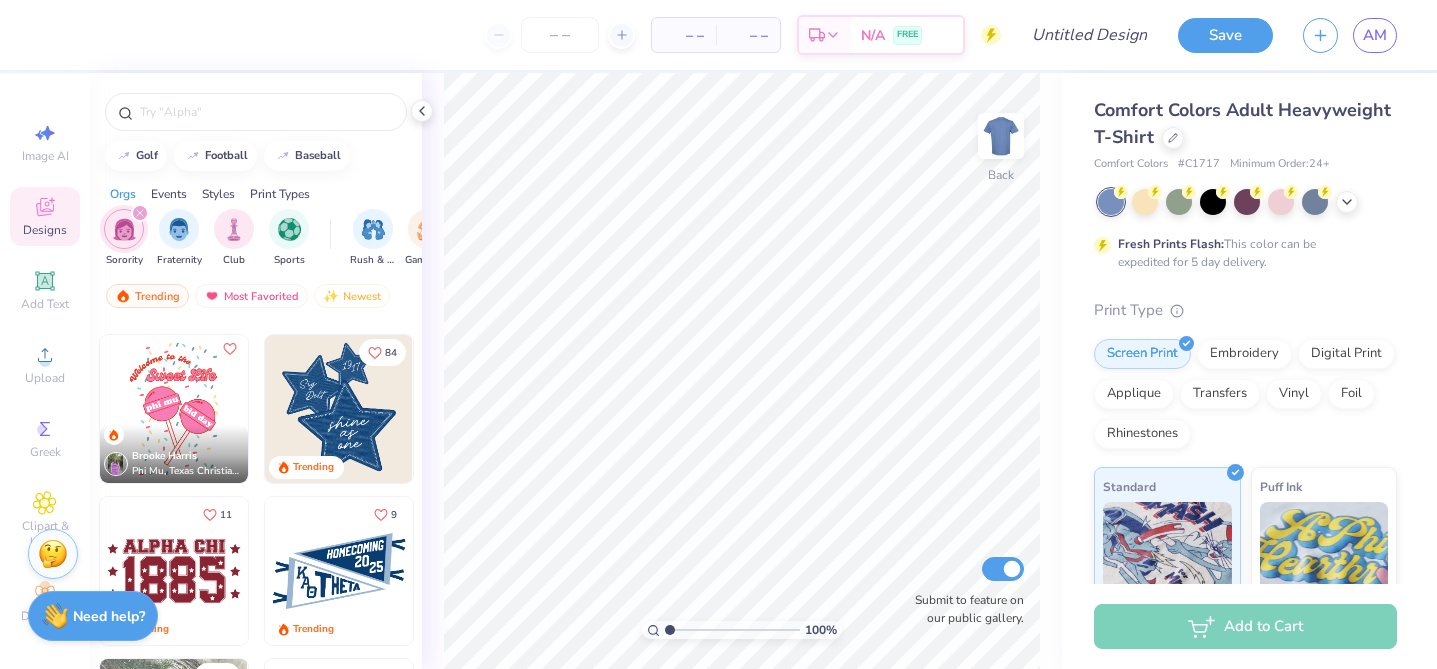 click 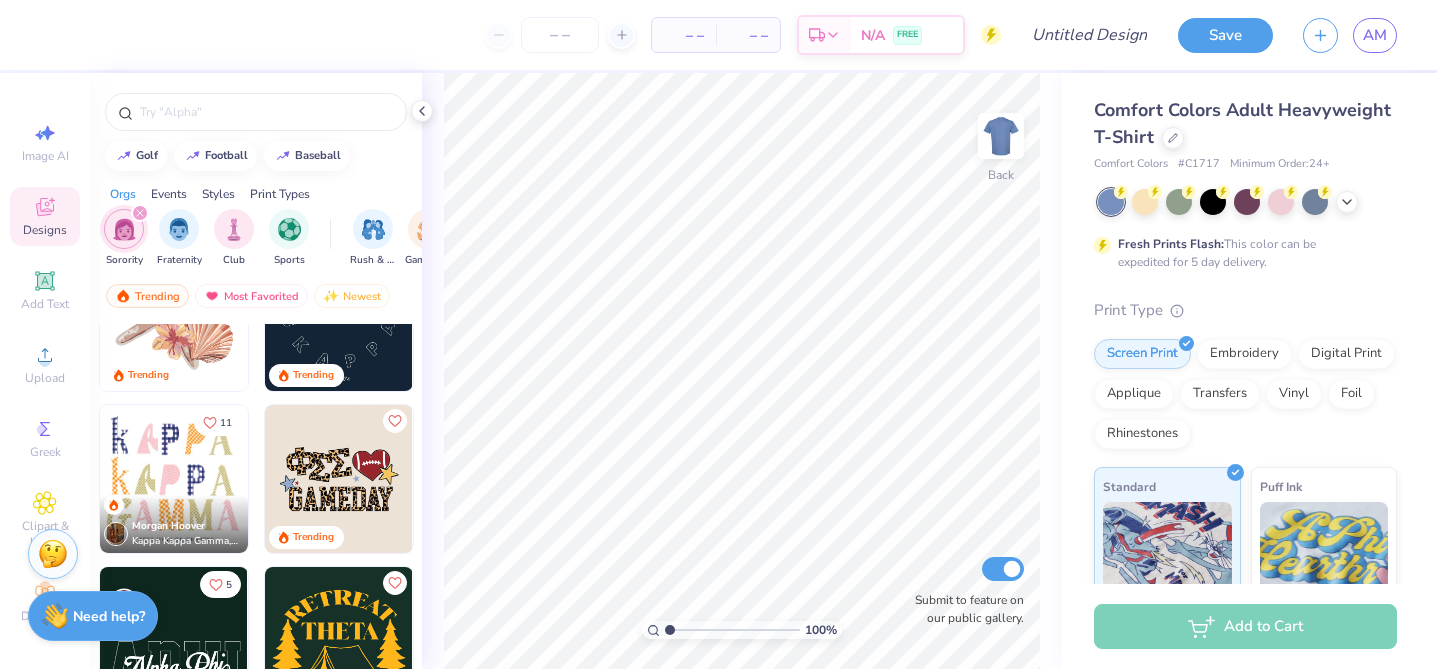 scroll, scrollTop: 4319, scrollLeft: 0, axis: vertical 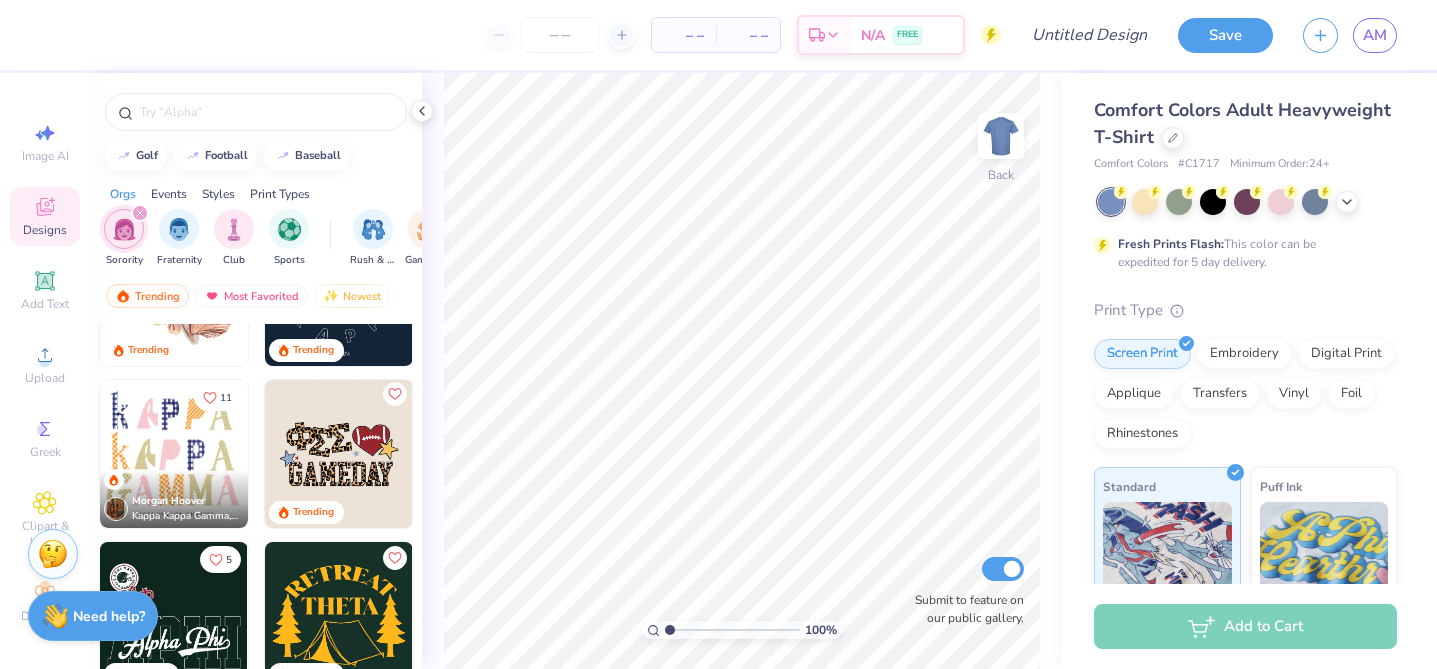 click 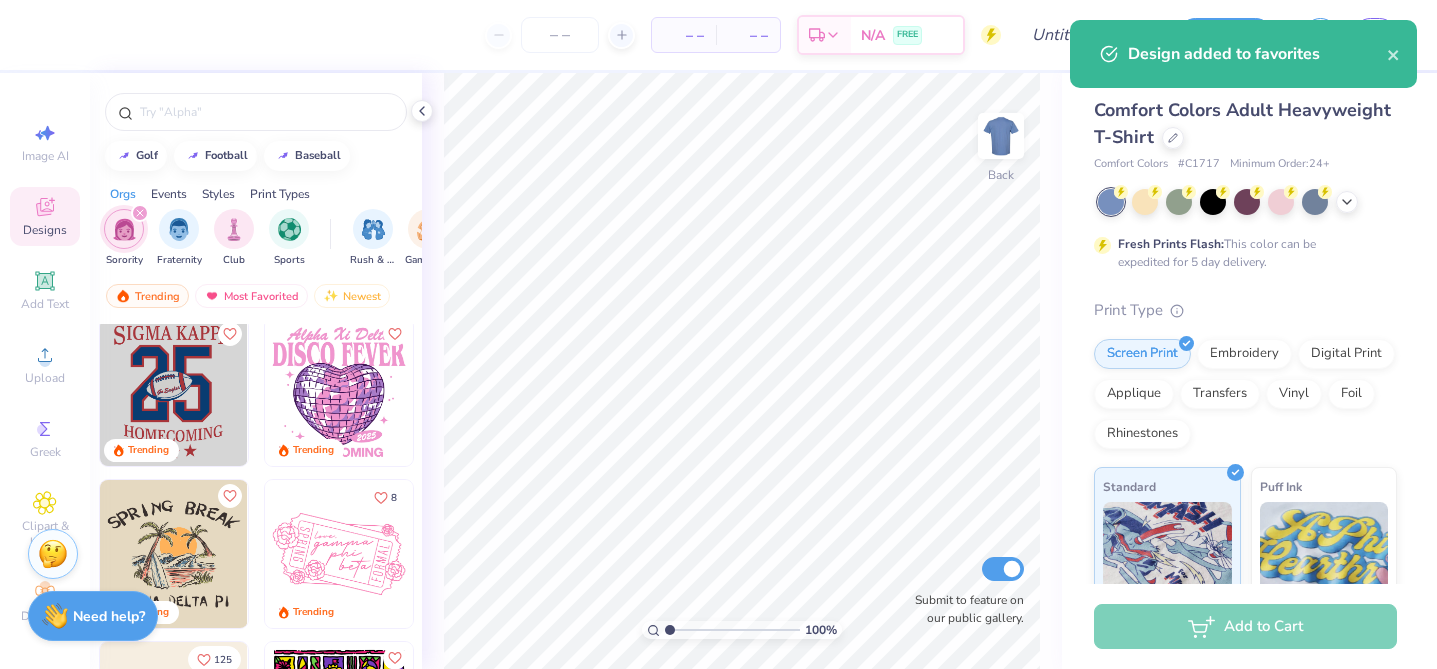 scroll, scrollTop: 4688, scrollLeft: 0, axis: vertical 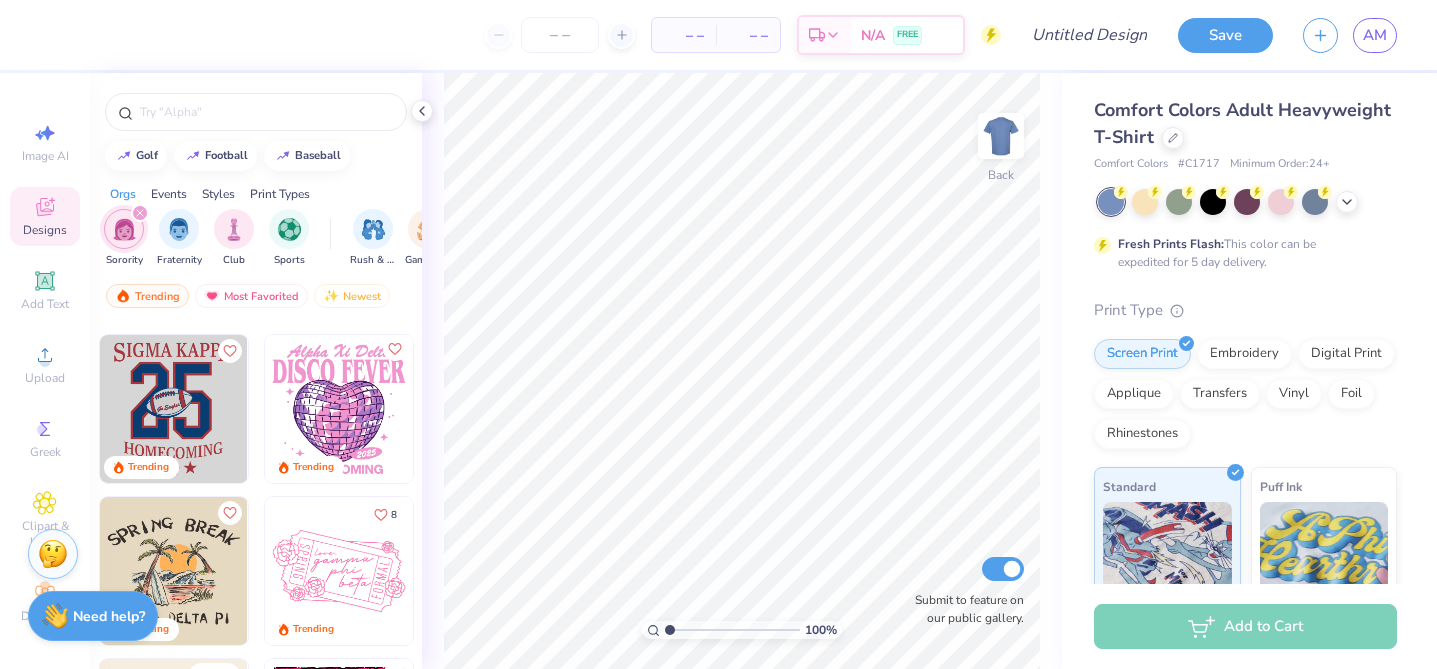 click 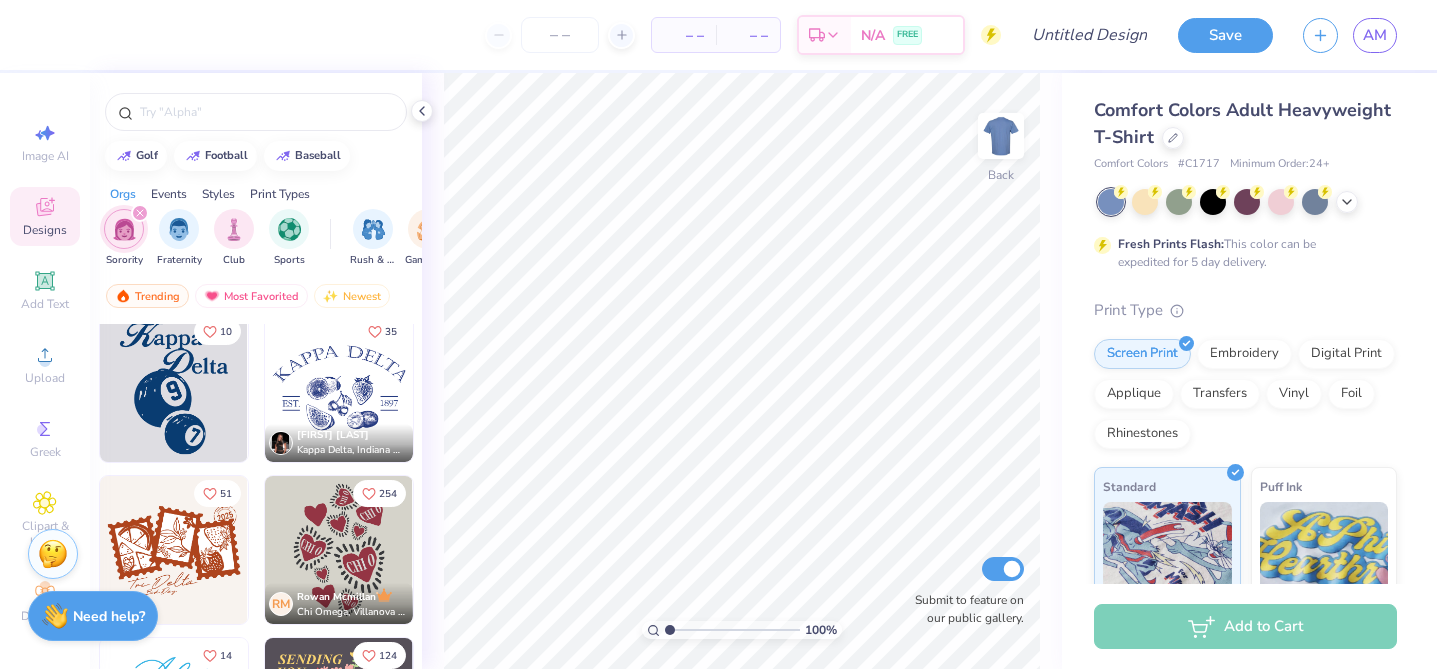 scroll, scrollTop: 13750, scrollLeft: 0, axis: vertical 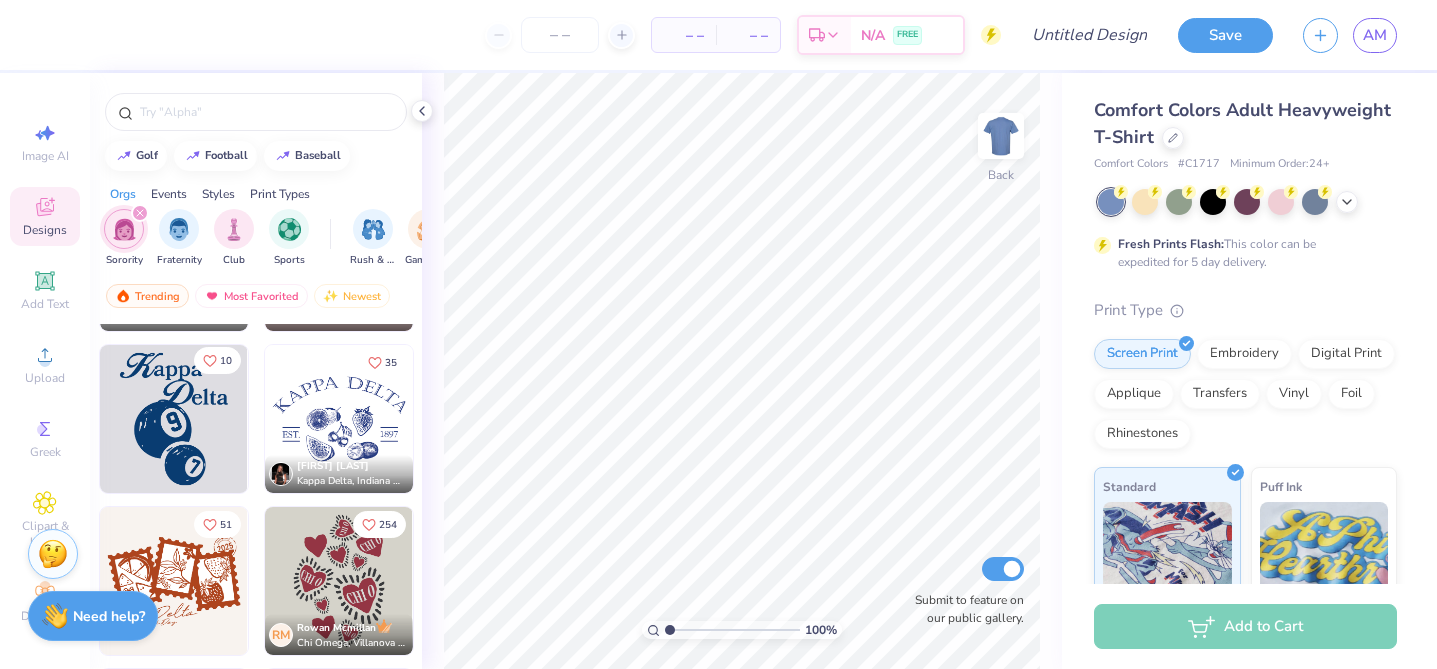 click 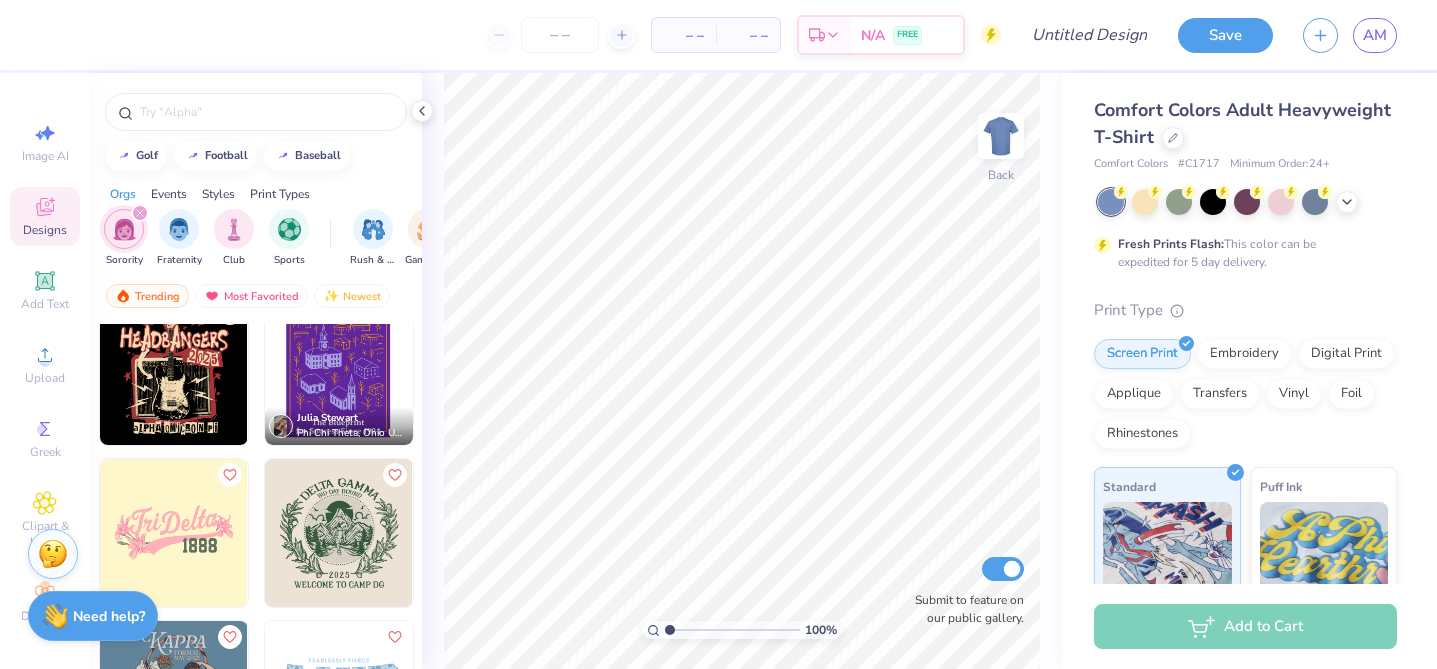 scroll, scrollTop: 18989, scrollLeft: 0, axis: vertical 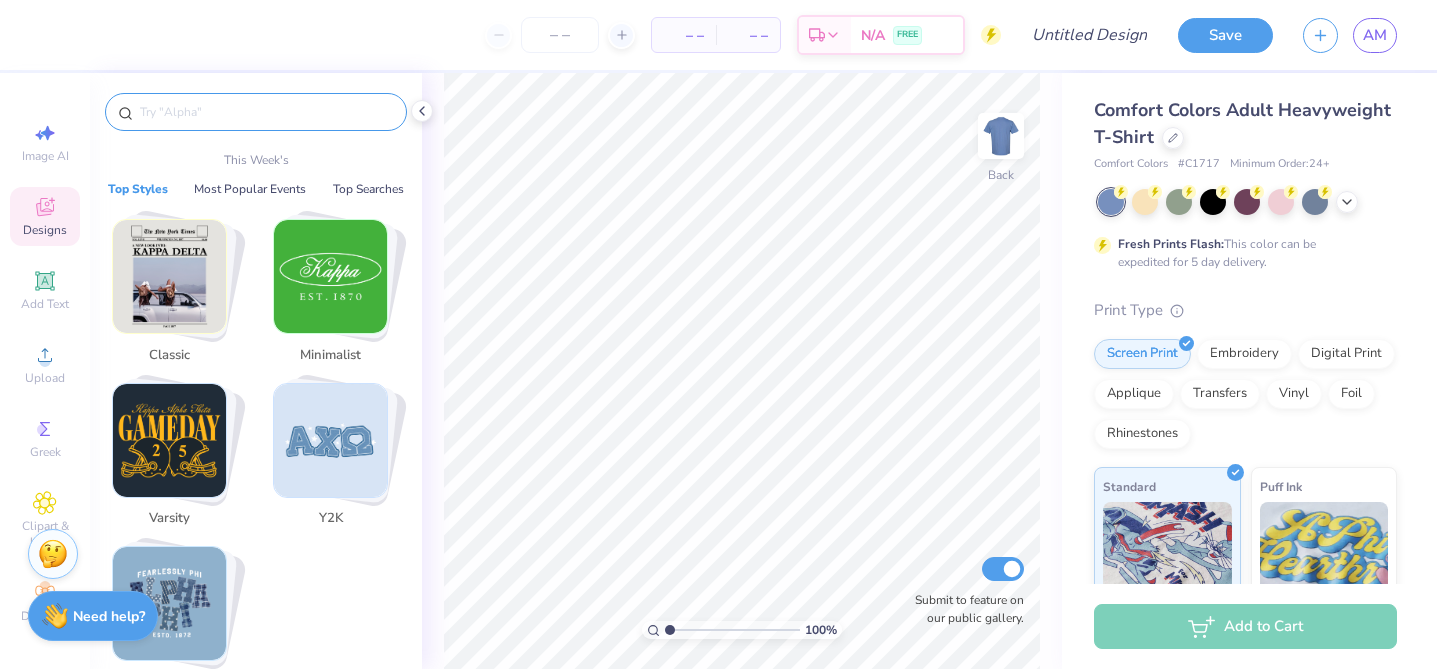 click at bounding box center [266, 112] 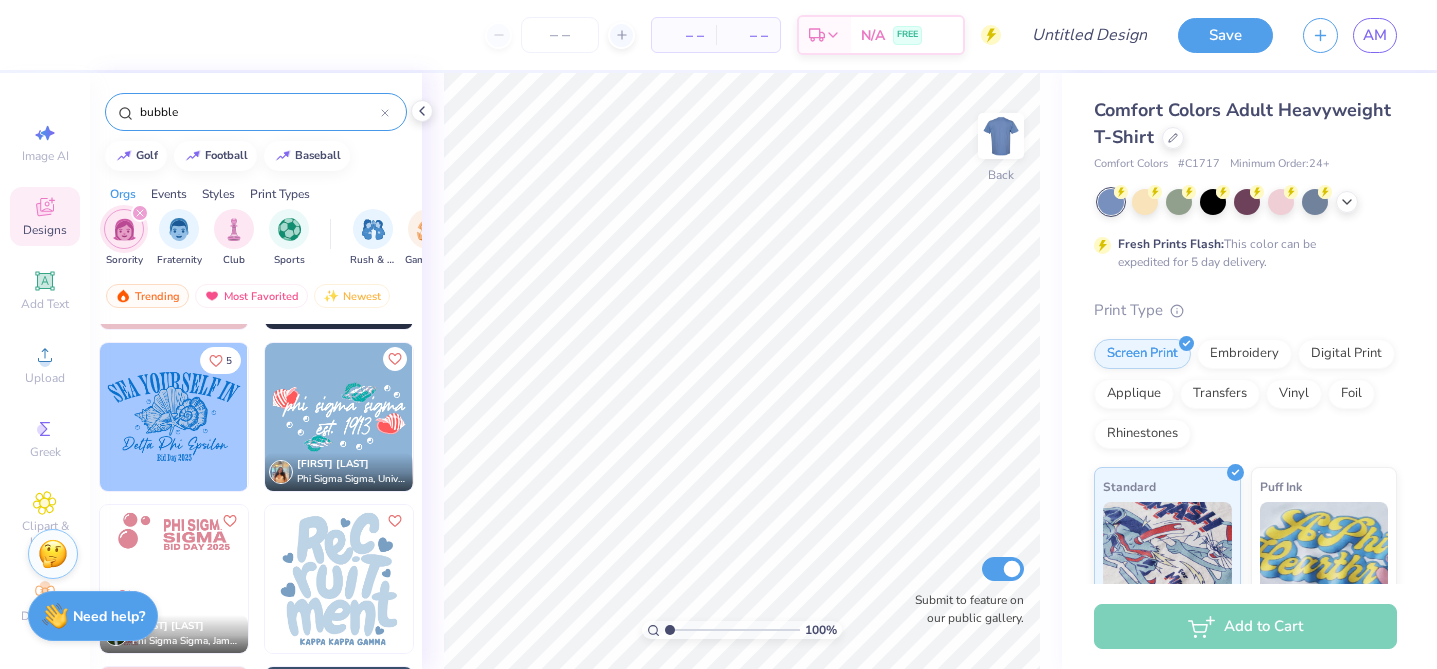 scroll, scrollTop: 1443, scrollLeft: 0, axis: vertical 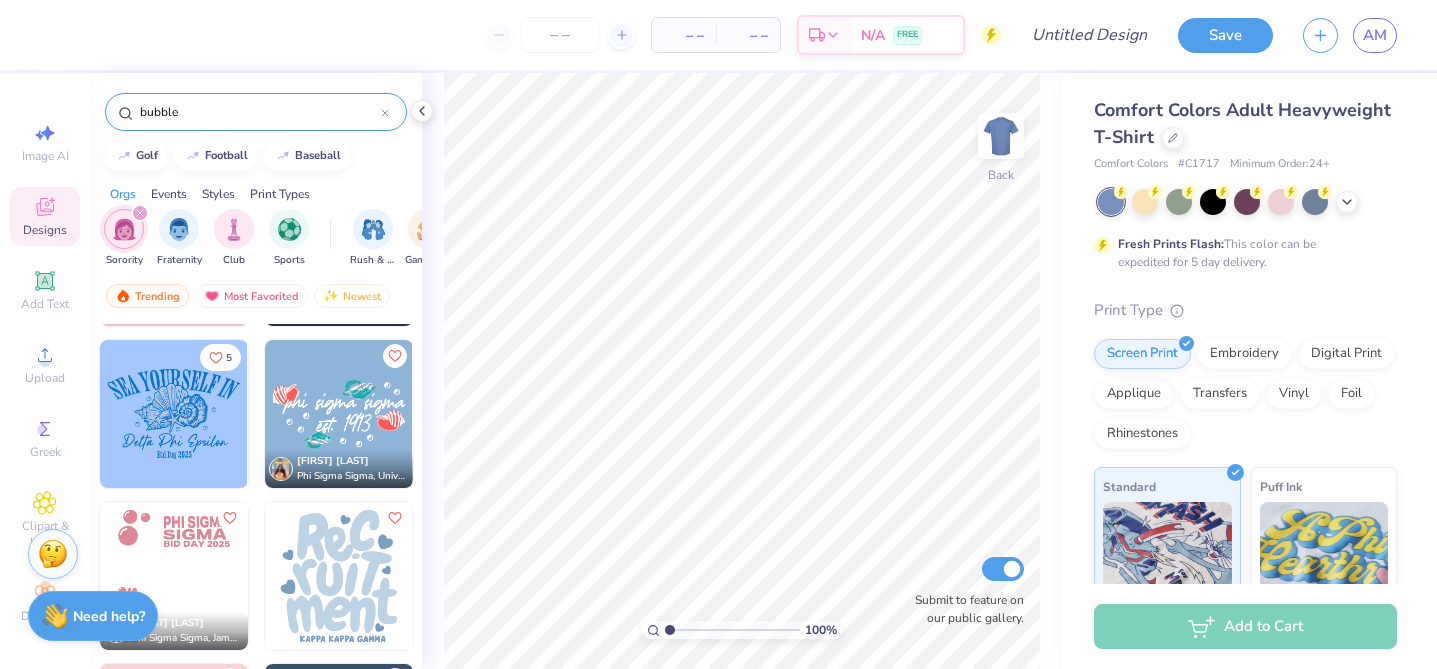 type on "bubble" 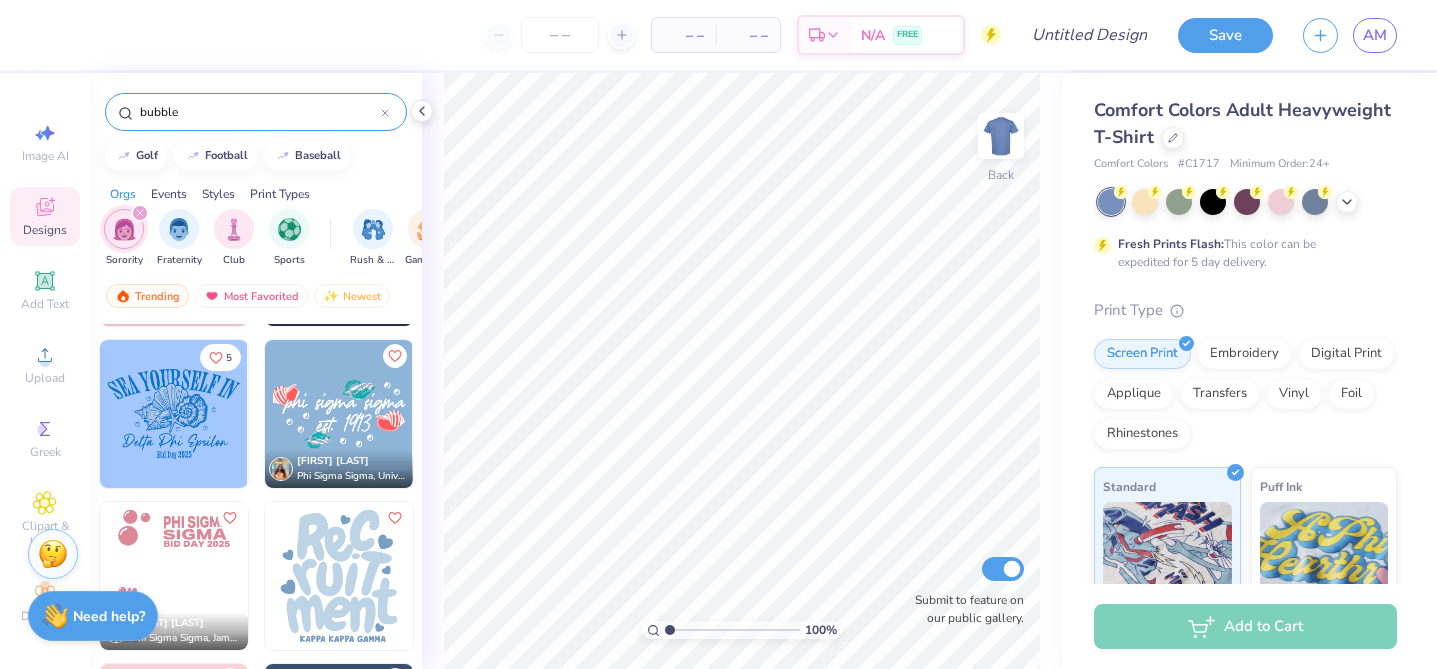 click on "Save AM" at bounding box center (1307, 35) 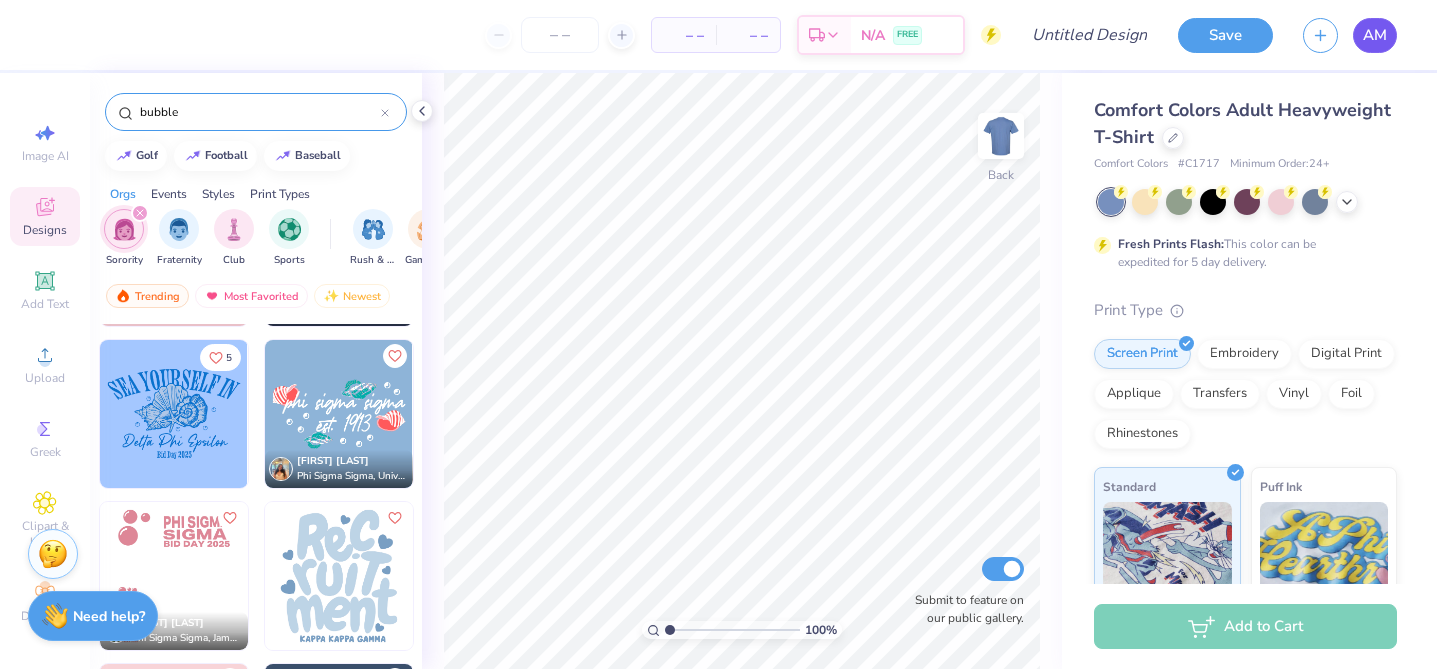 click on "AM" at bounding box center (1375, 35) 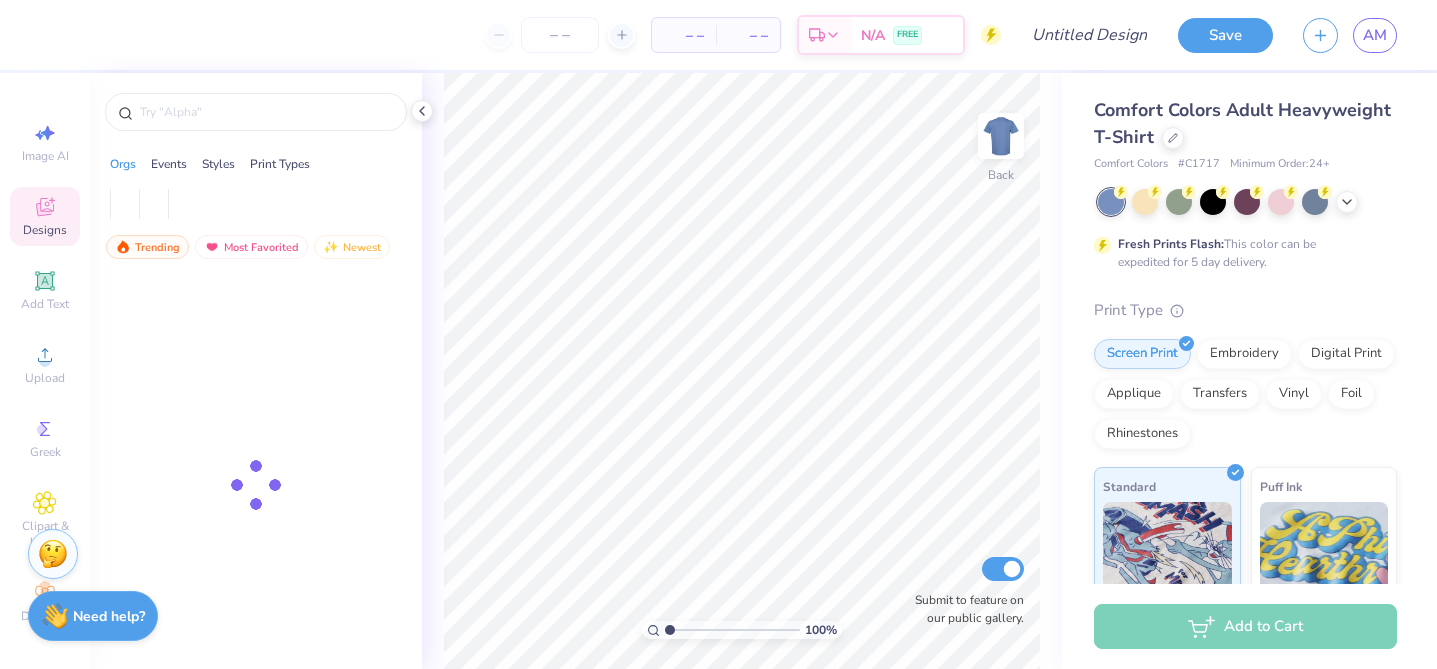 scroll, scrollTop: 0, scrollLeft: 0, axis: both 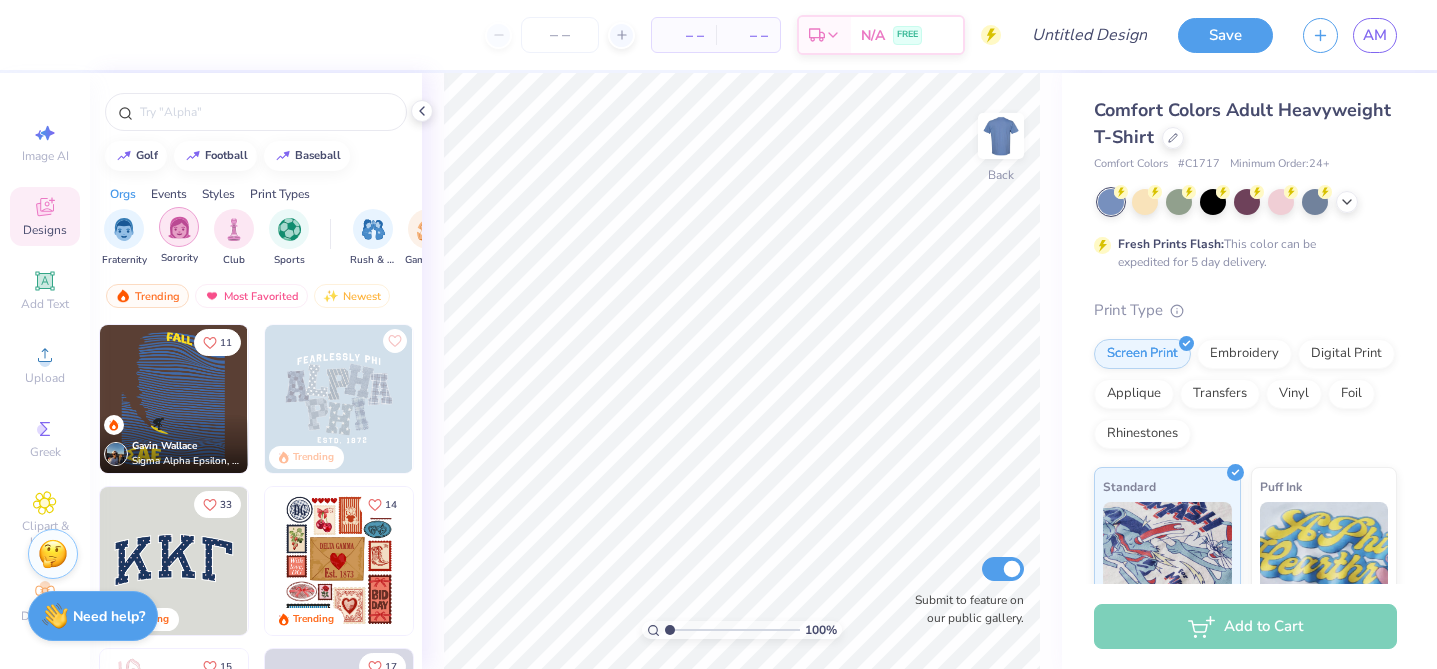click at bounding box center [179, 227] 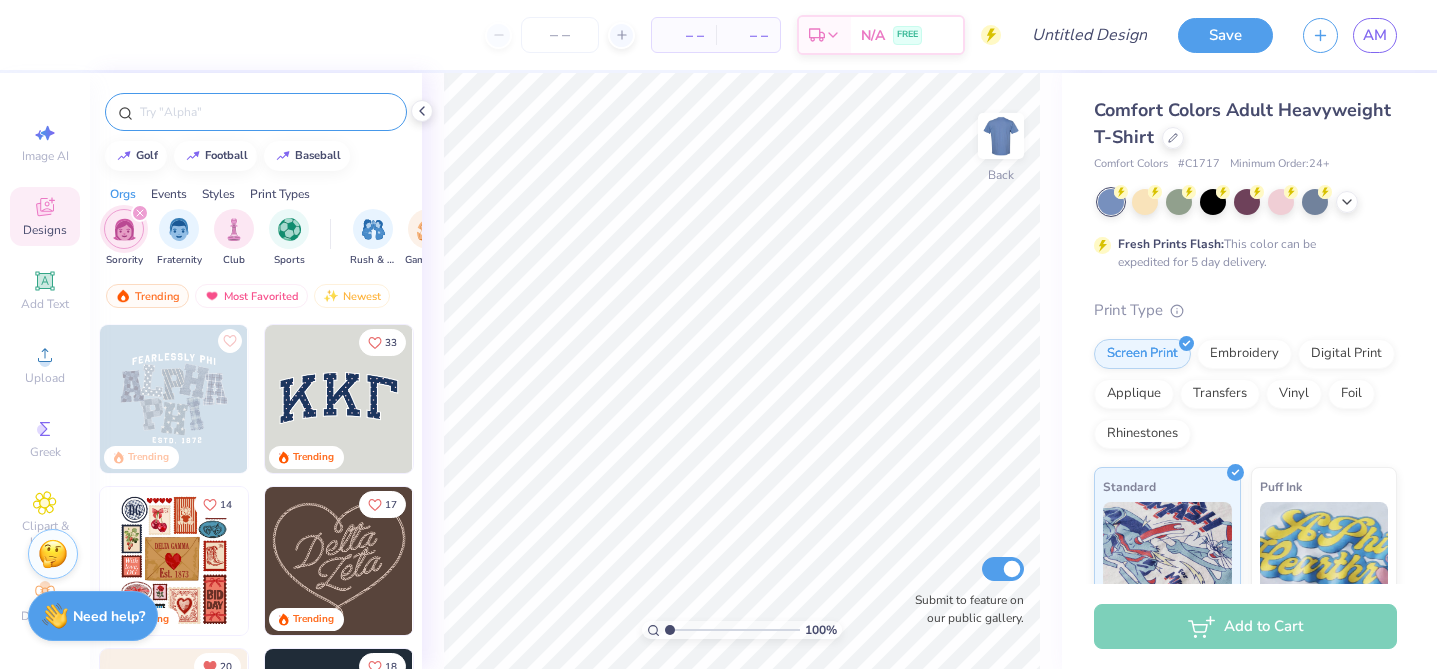 click at bounding box center [266, 112] 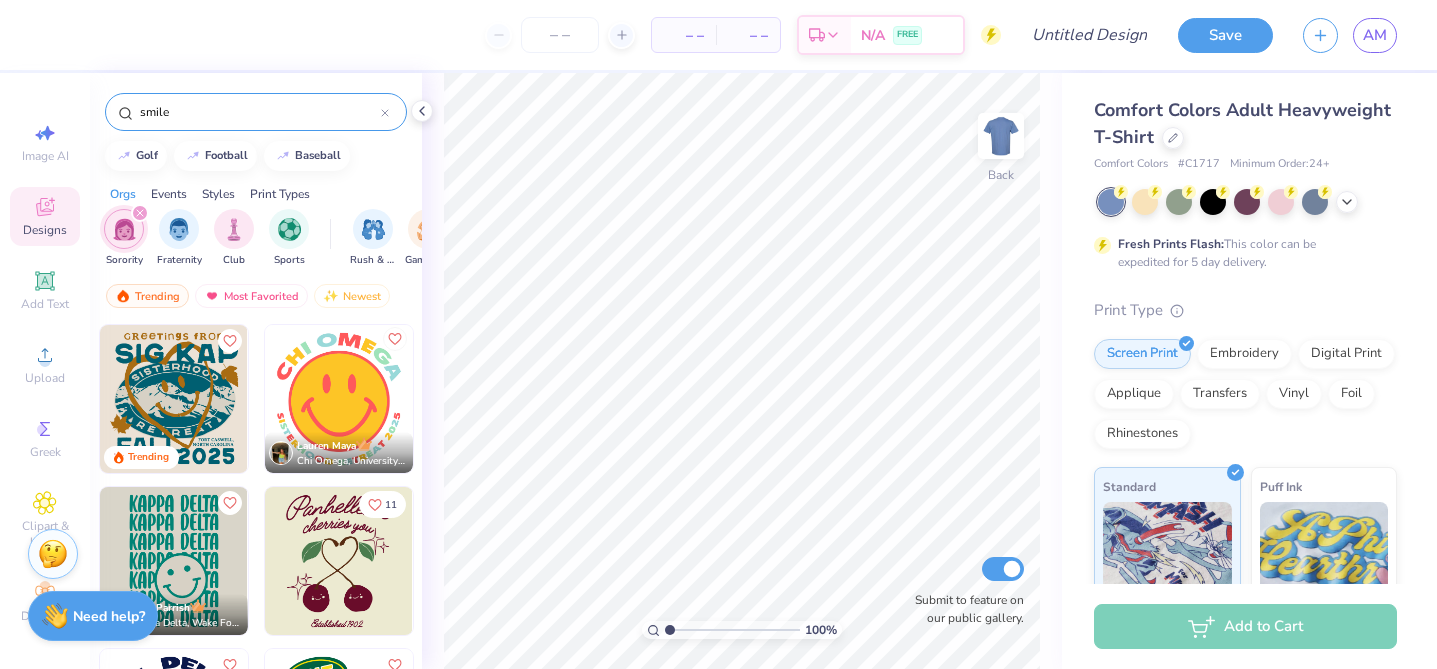 type on "smile" 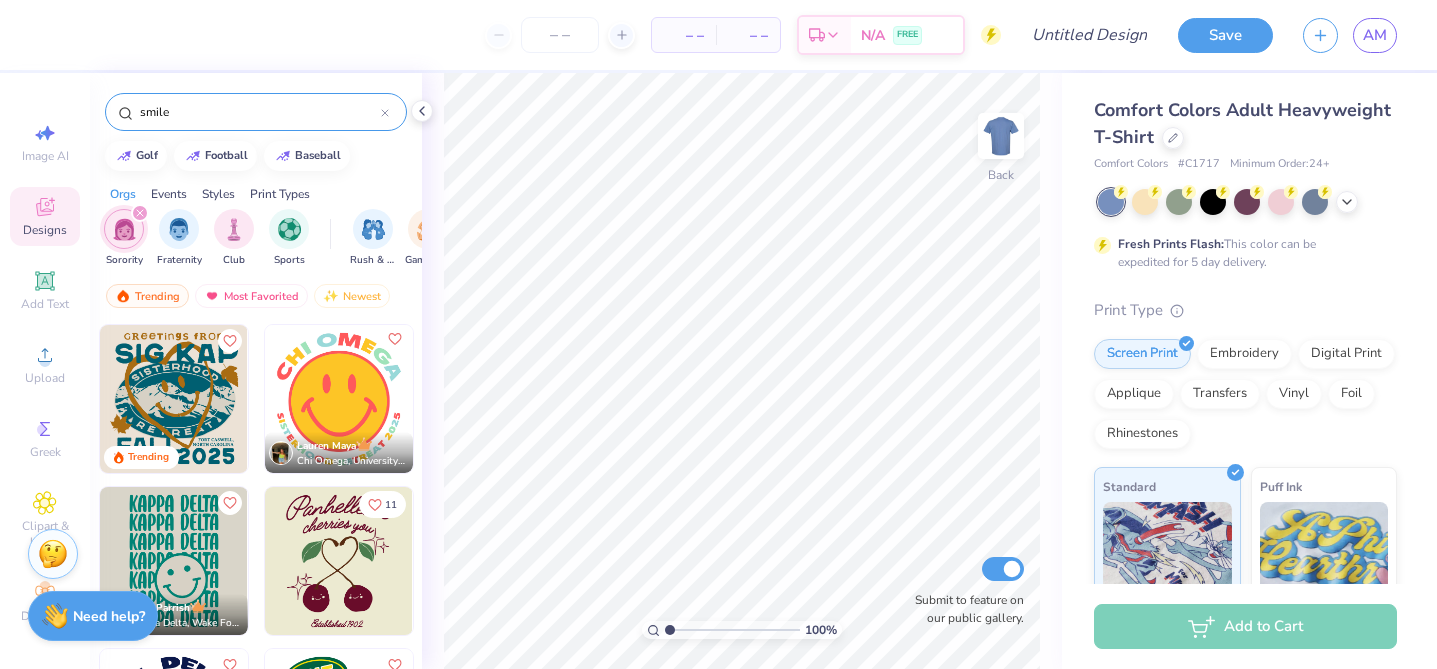 click 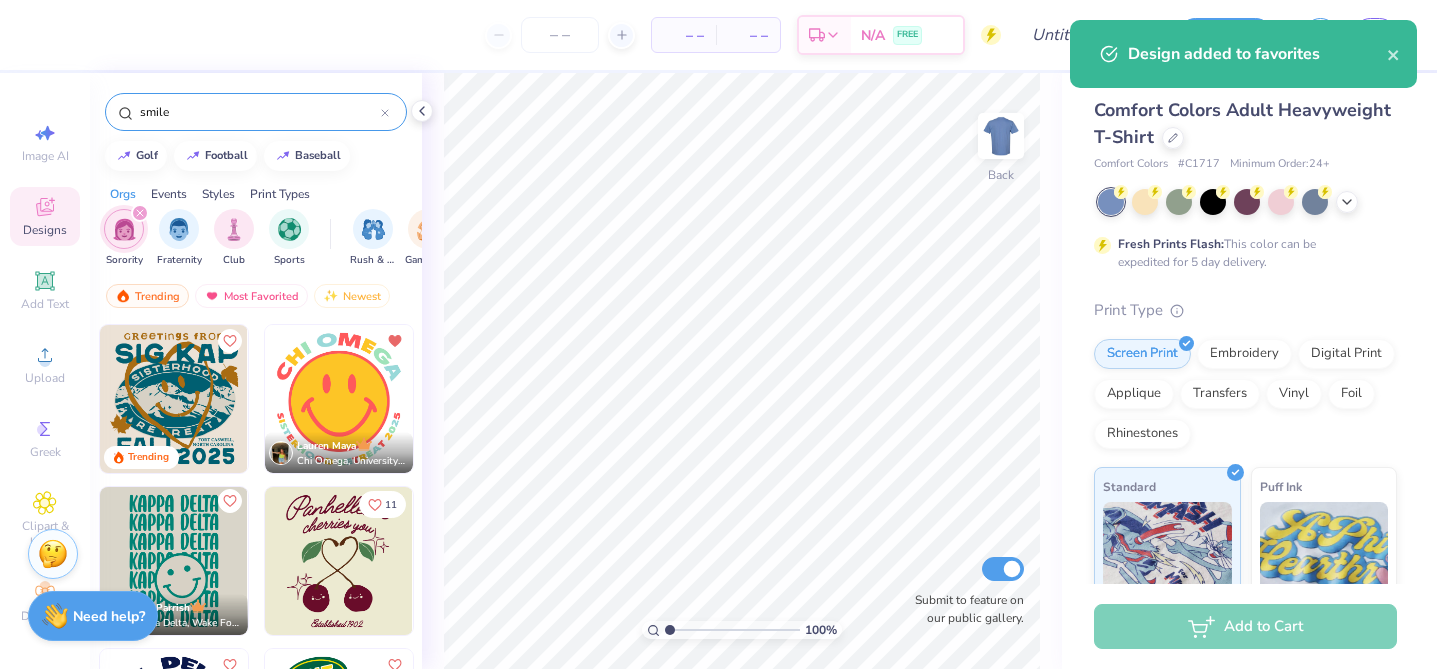 click 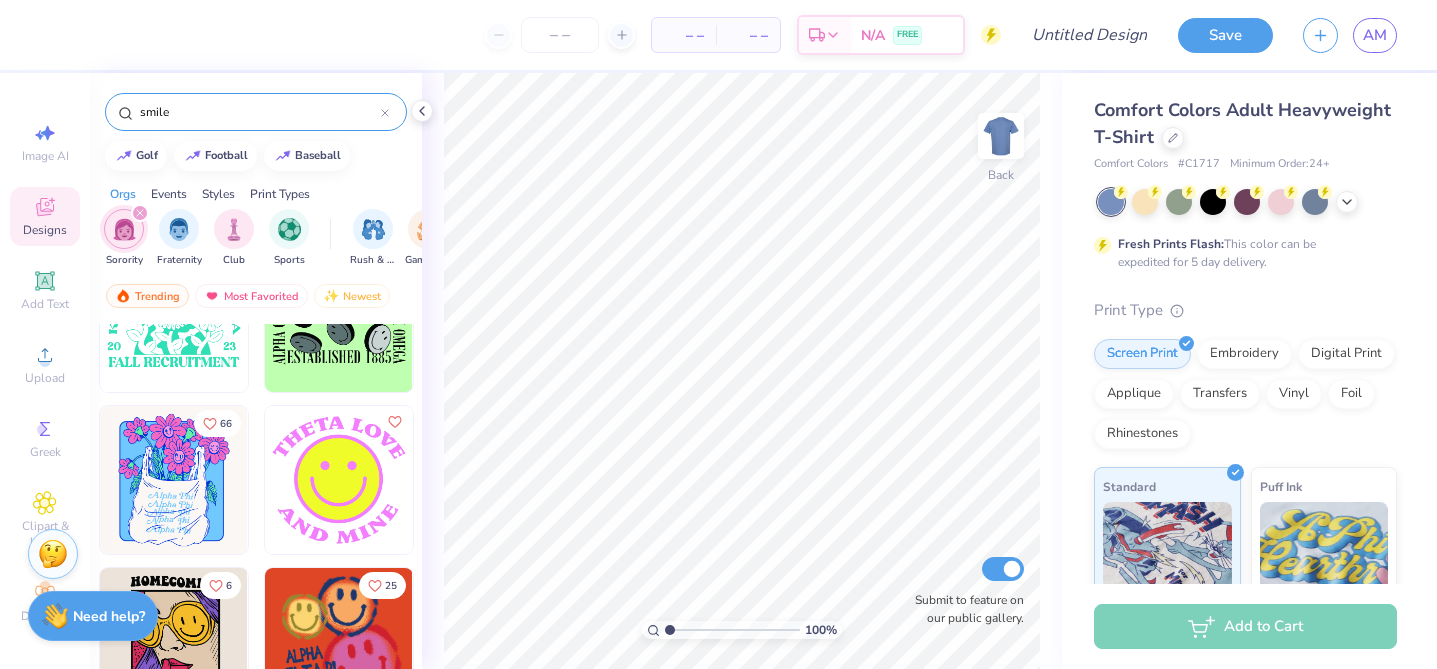 scroll, scrollTop: 2033, scrollLeft: 0, axis: vertical 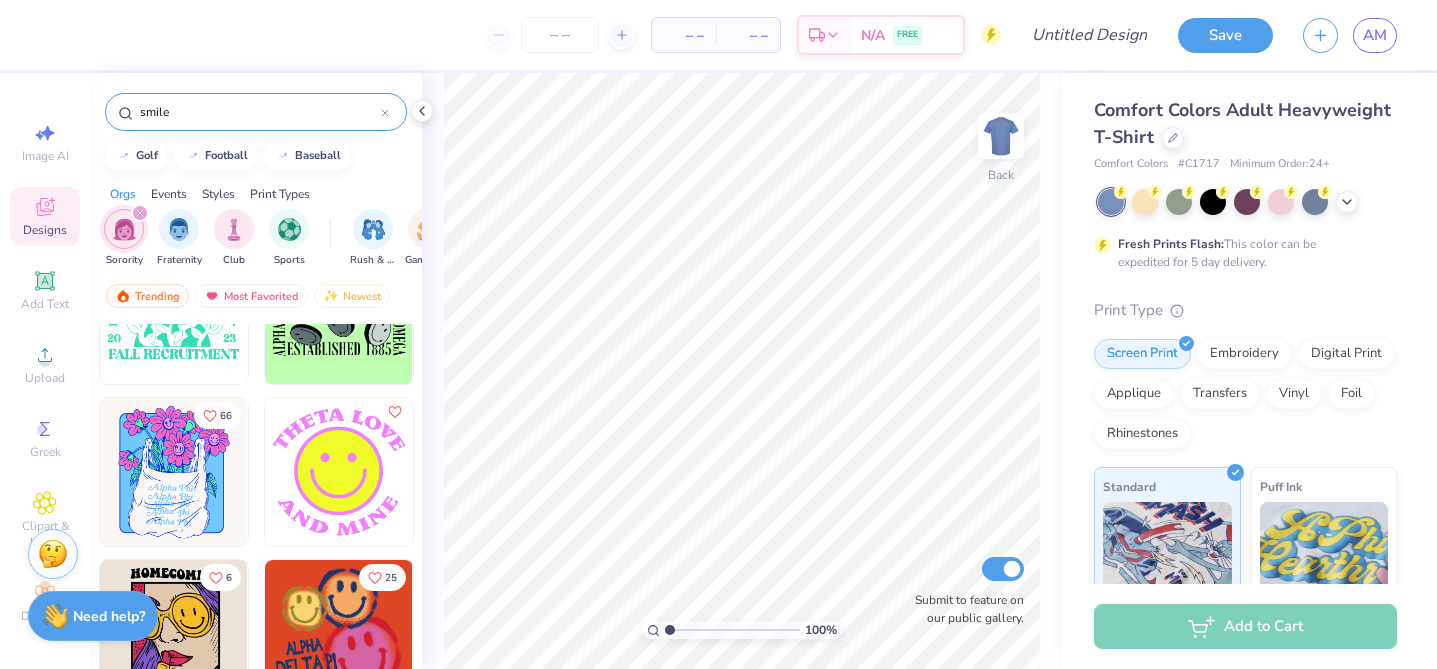 click 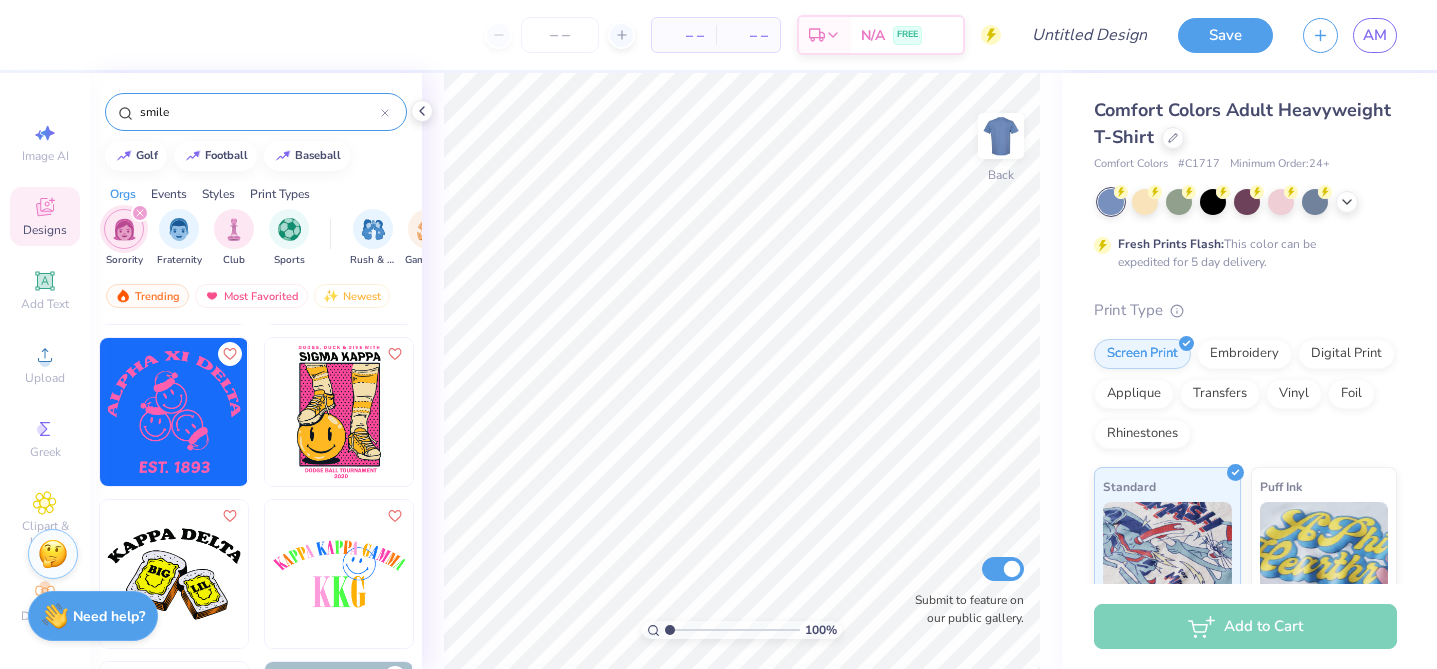 scroll, scrollTop: 3869, scrollLeft: 0, axis: vertical 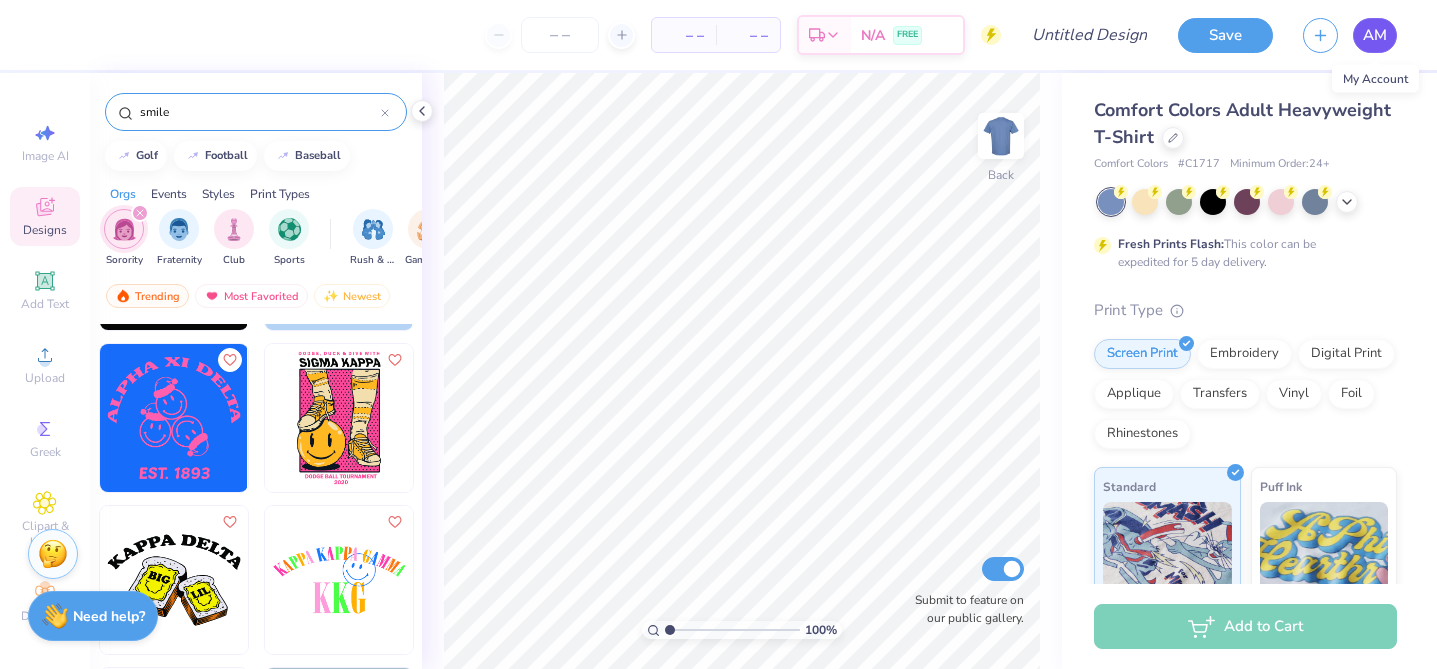 click on "AM" at bounding box center (1375, 35) 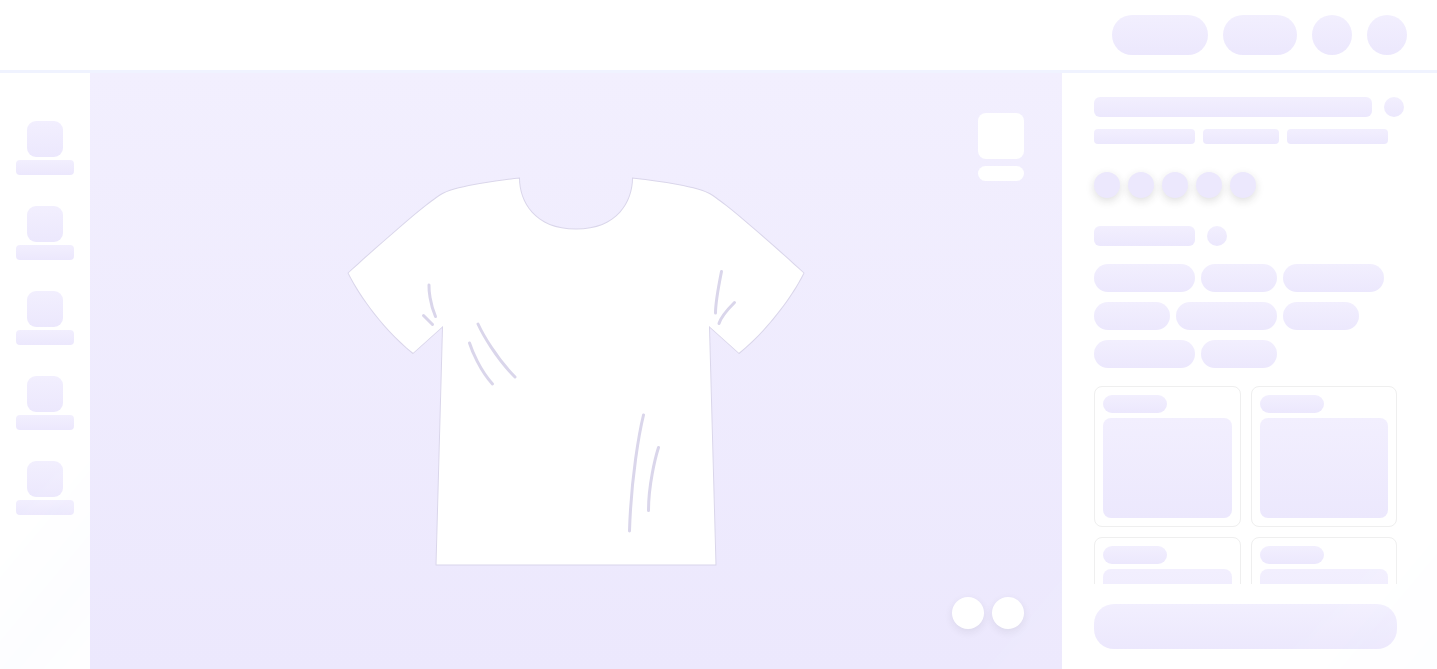 scroll, scrollTop: 0, scrollLeft: 0, axis: both 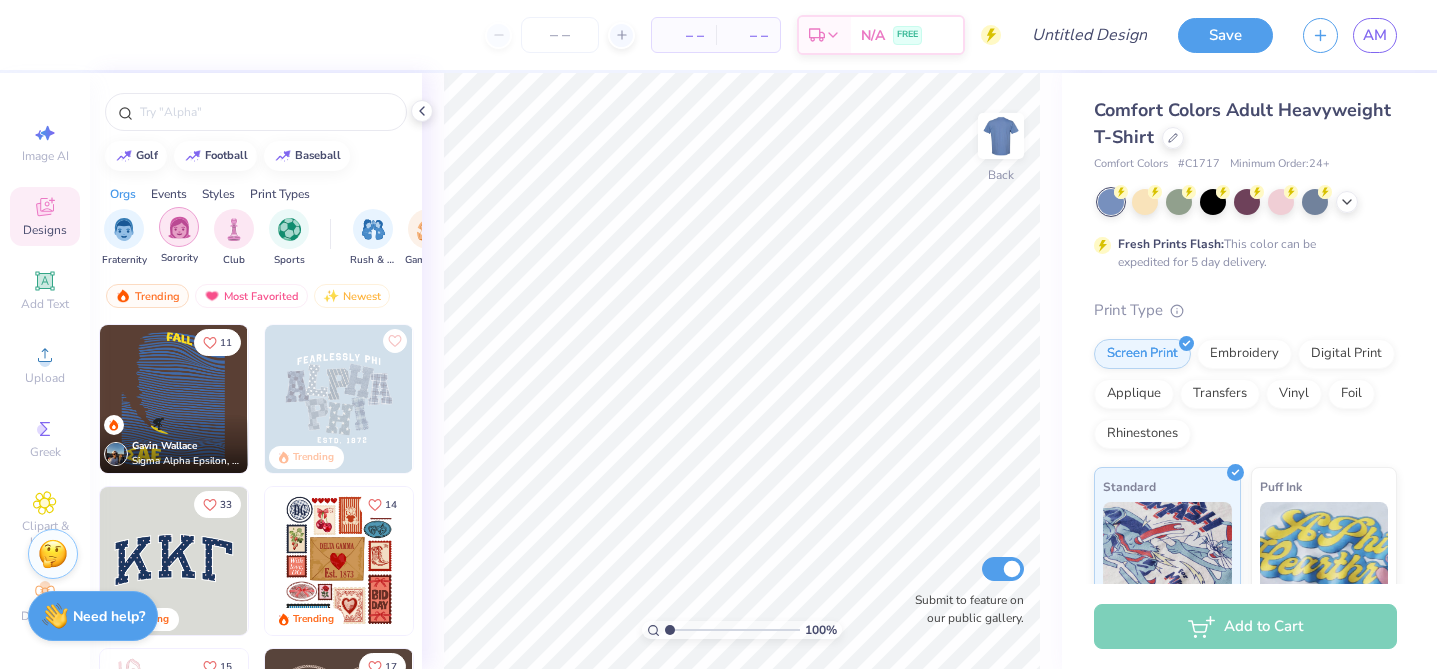 click at bounding box center [179, 227] 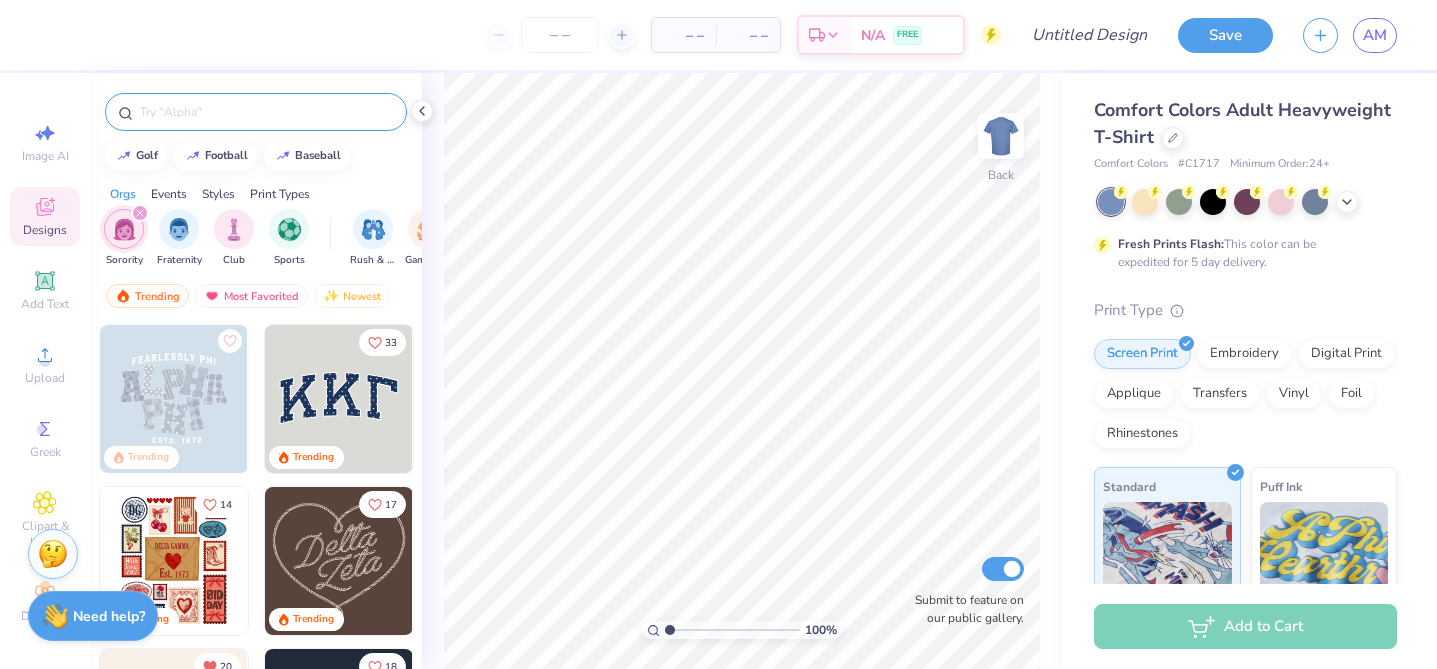 click at bounding box center (266, 112) 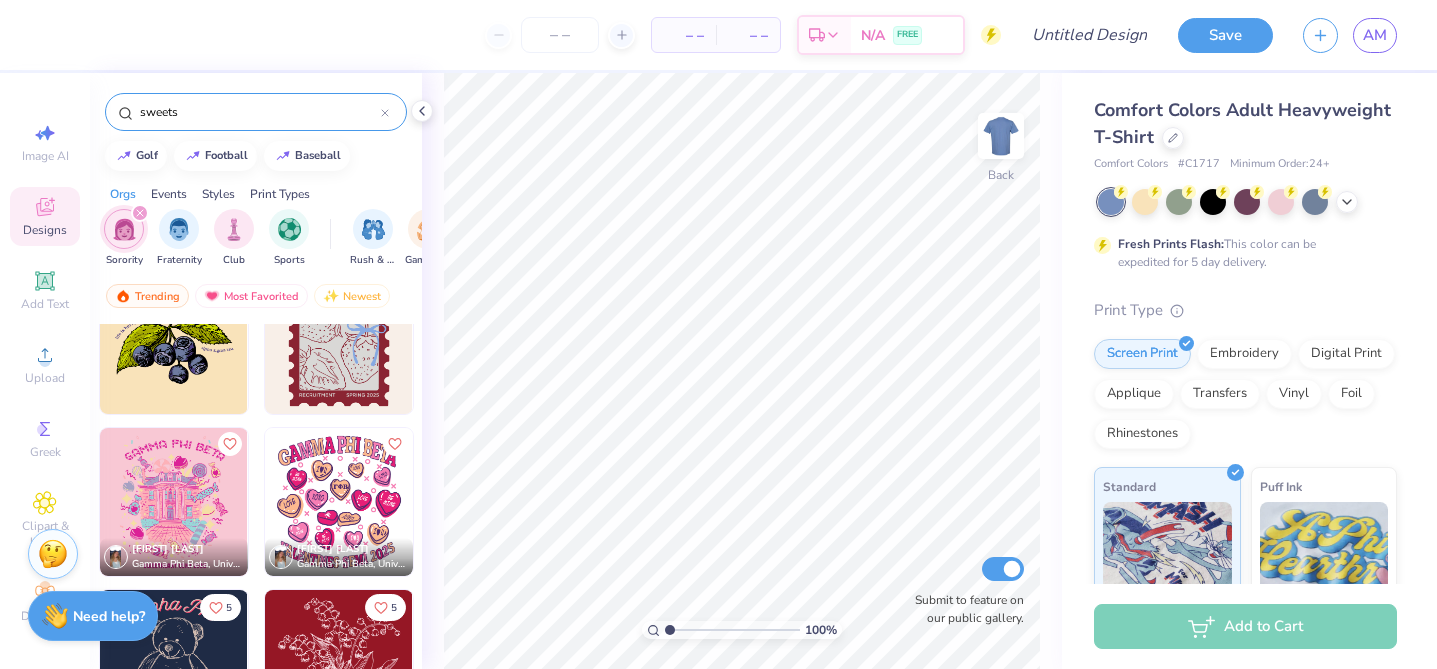 scroll, scrollTop: 556, scrollLeft: 0, axis: vertical 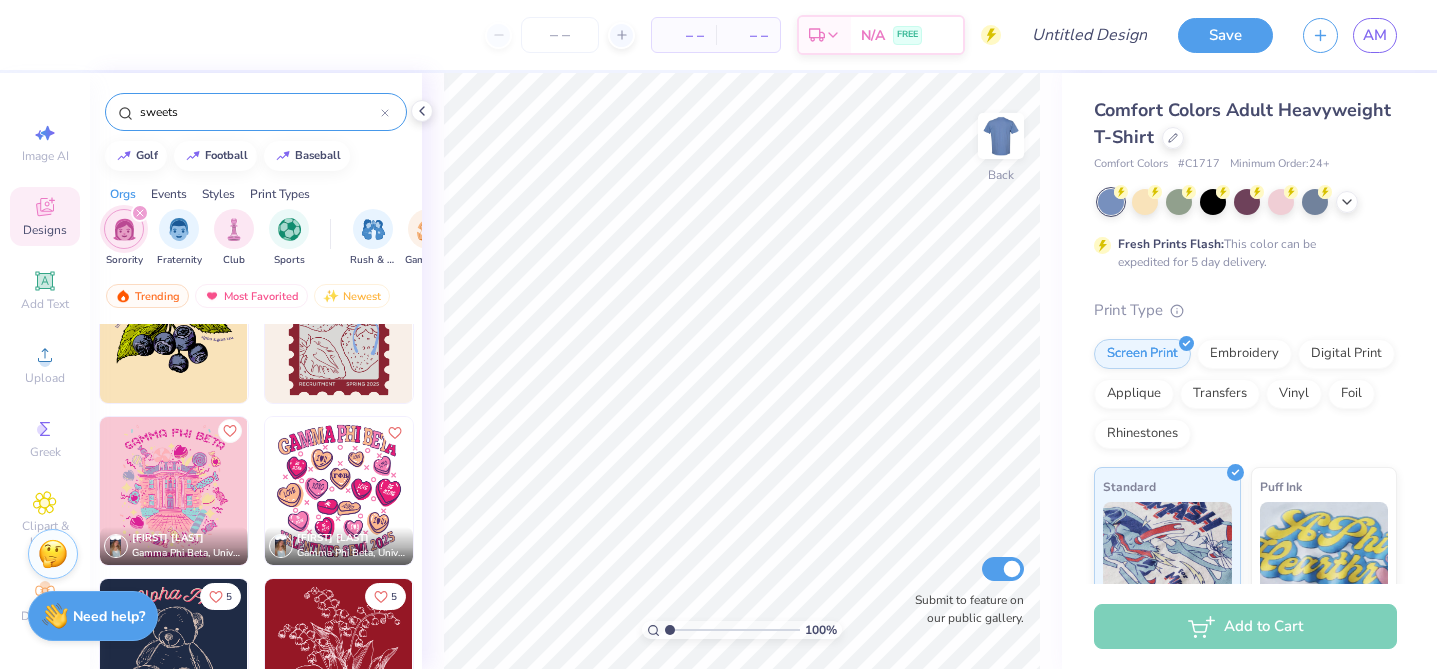 type on "sweets" 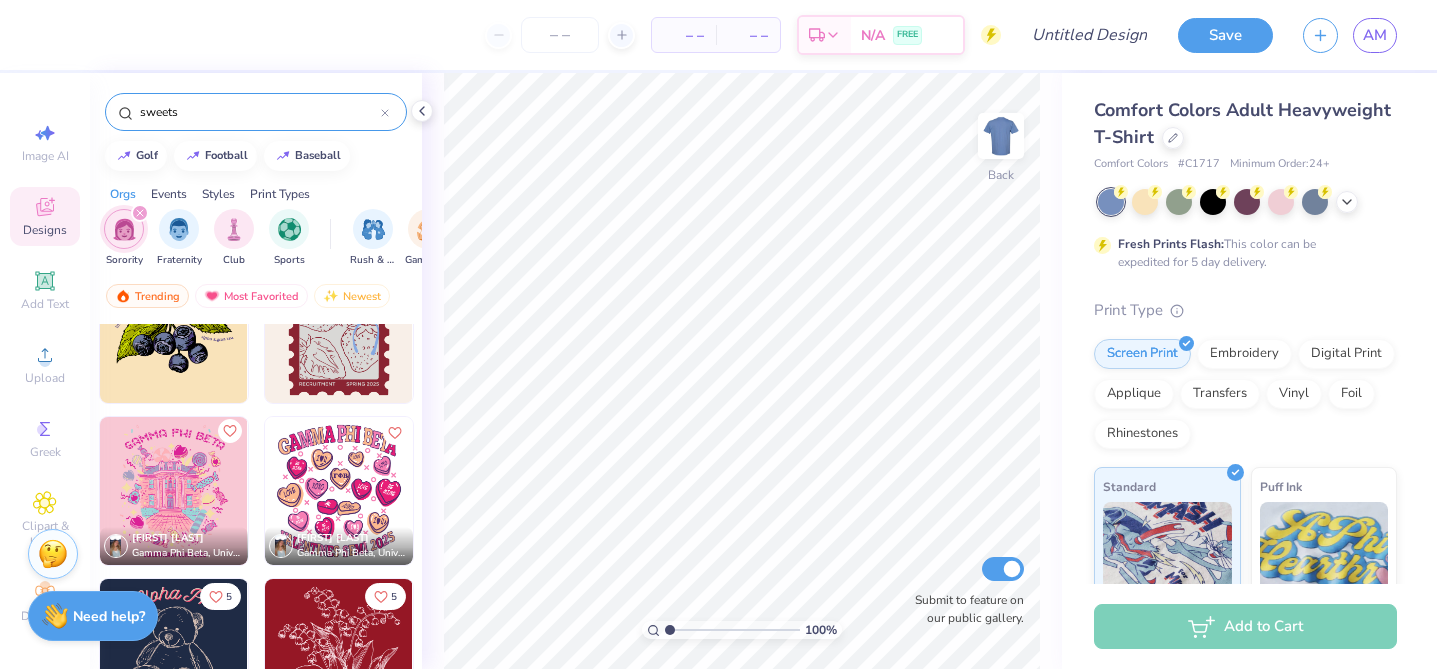 click 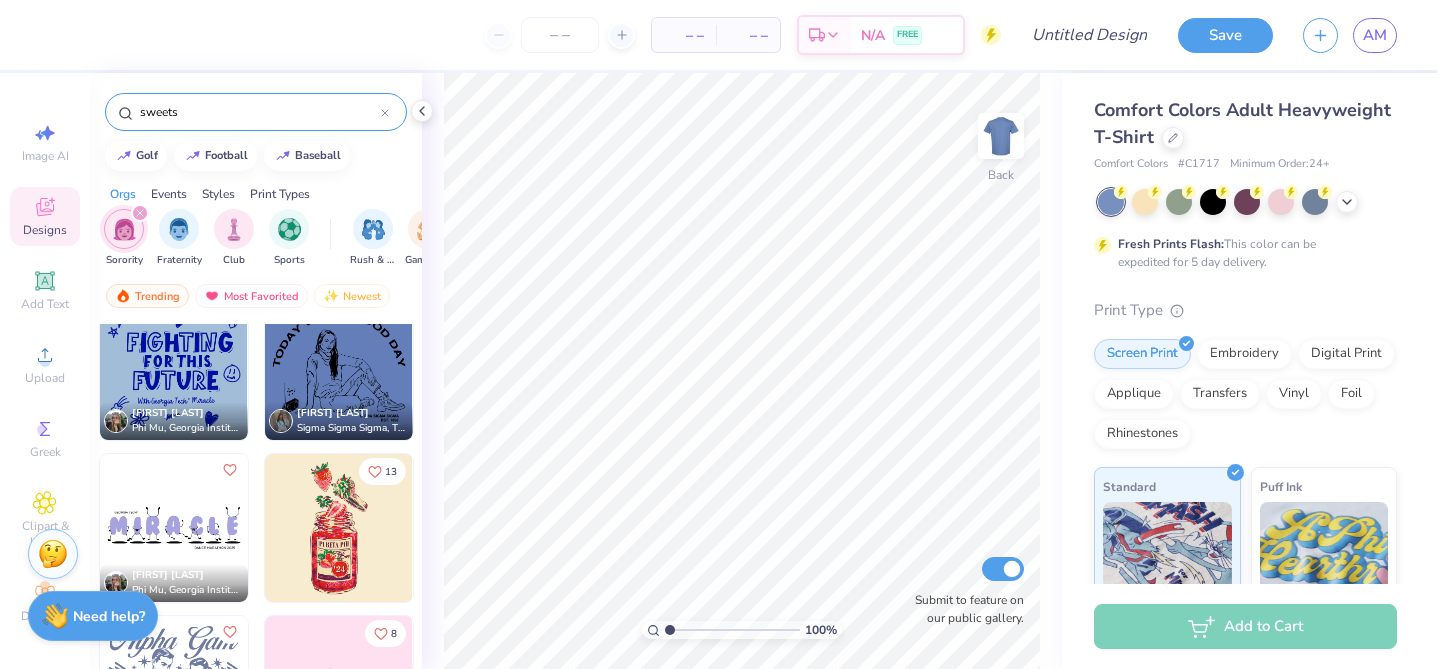 scroll, scrollTop: 1524, scrollLeft: 0, axis: vertical 